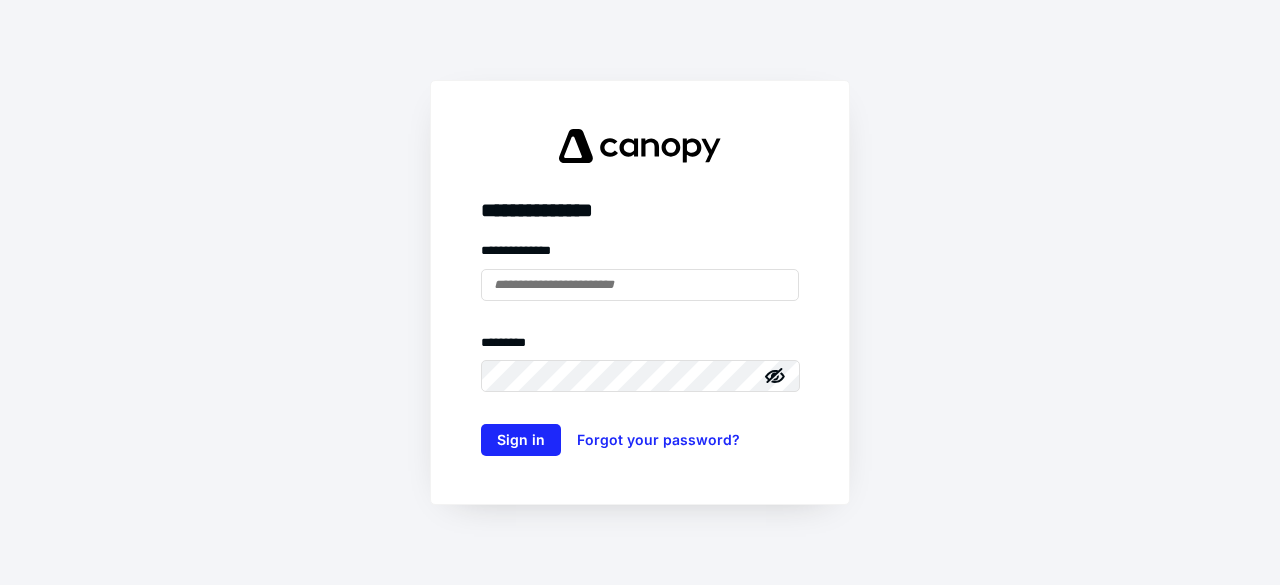 scroll, scrollTop: 0, scrollLeft: 0, axis: both 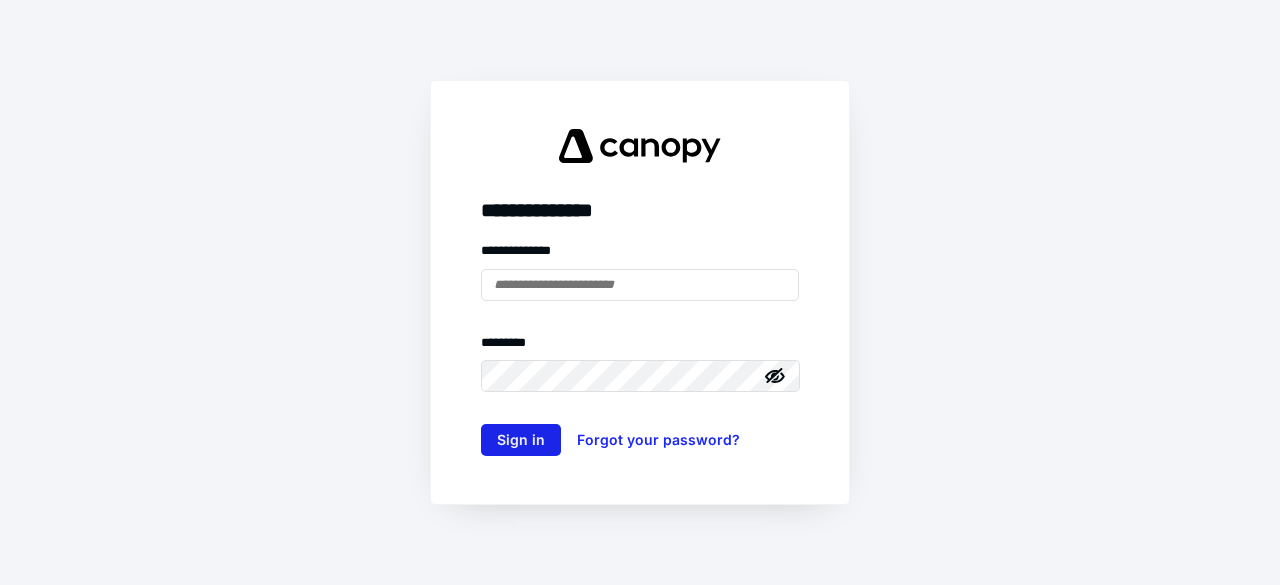 type on "**********" 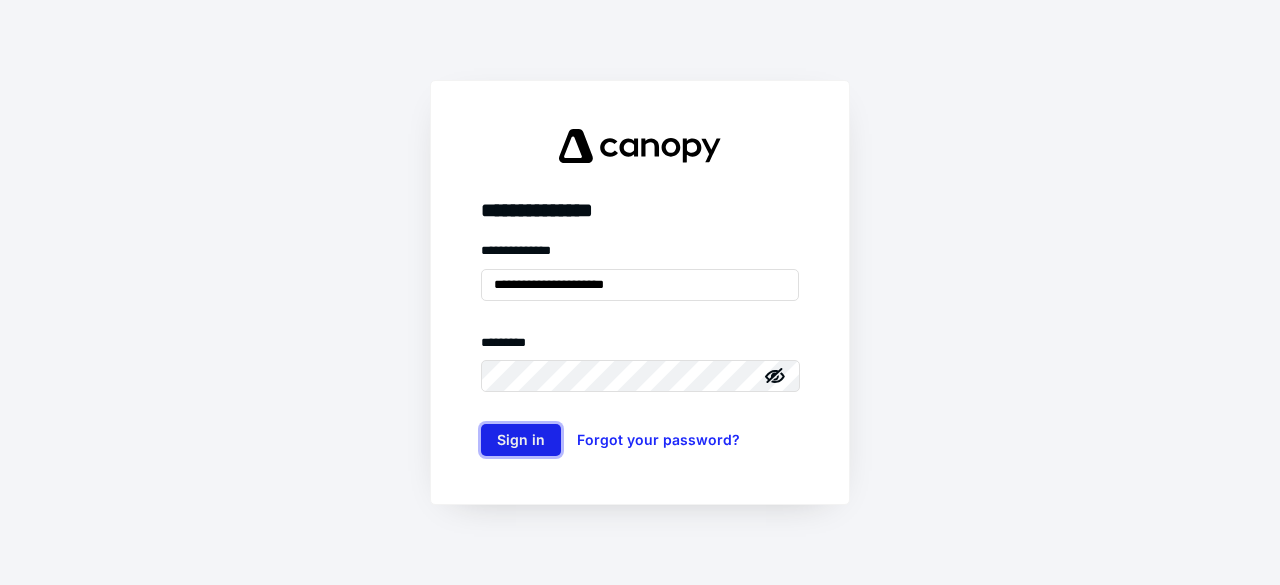 click on "Sign in" at bounding box center [521, 440] 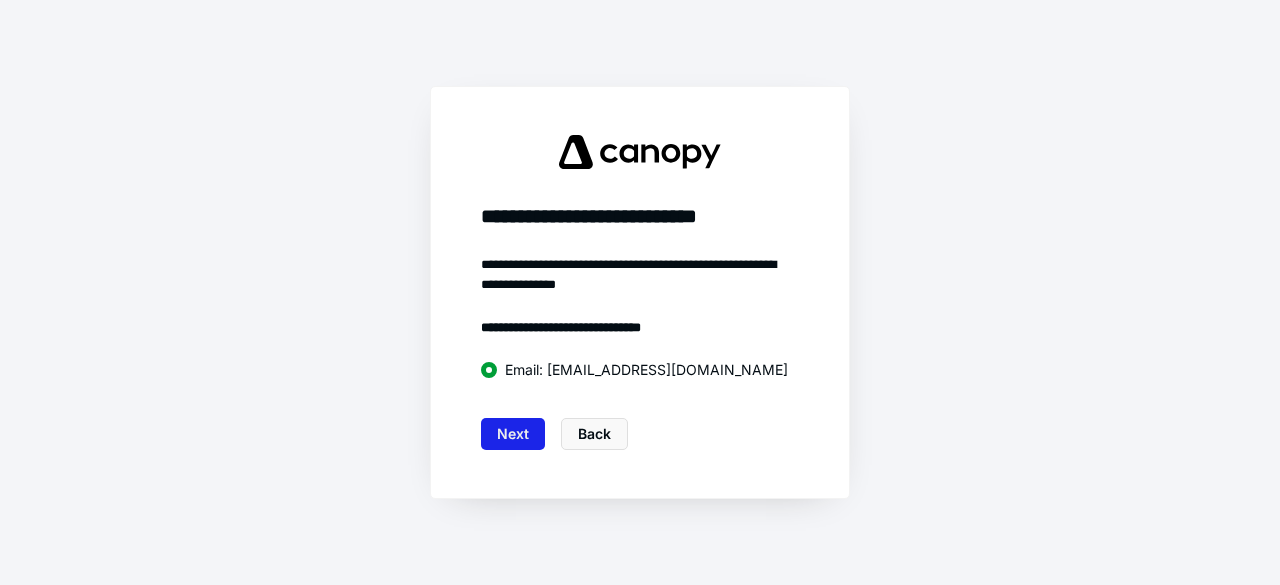 click on "Next" at bounding box center [513, 434] 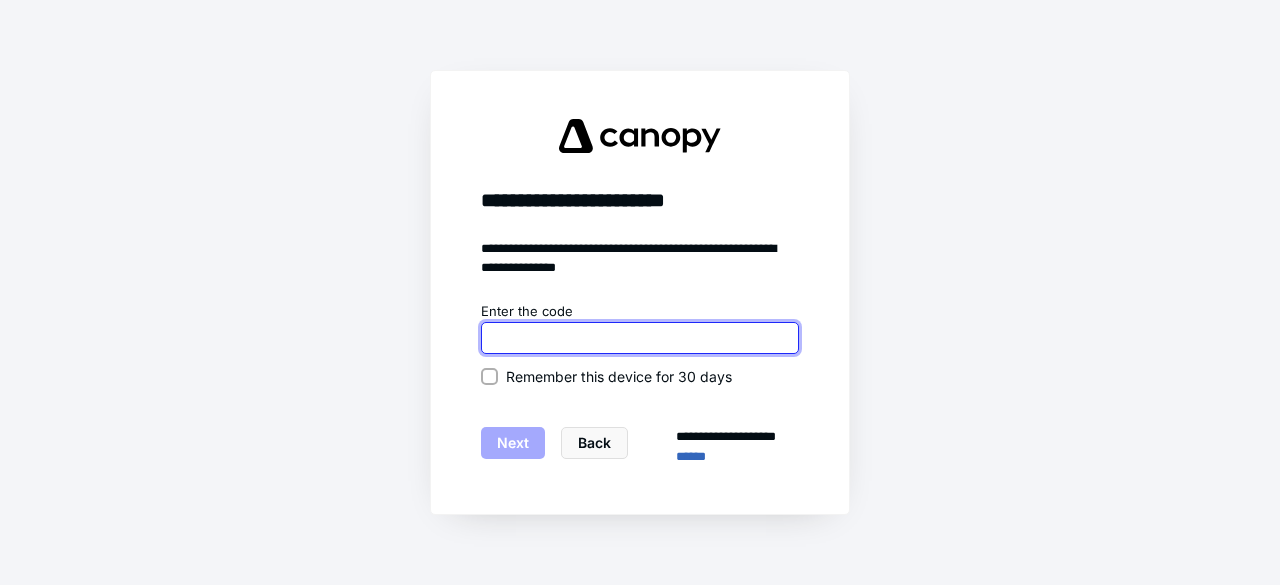 paste on "******" 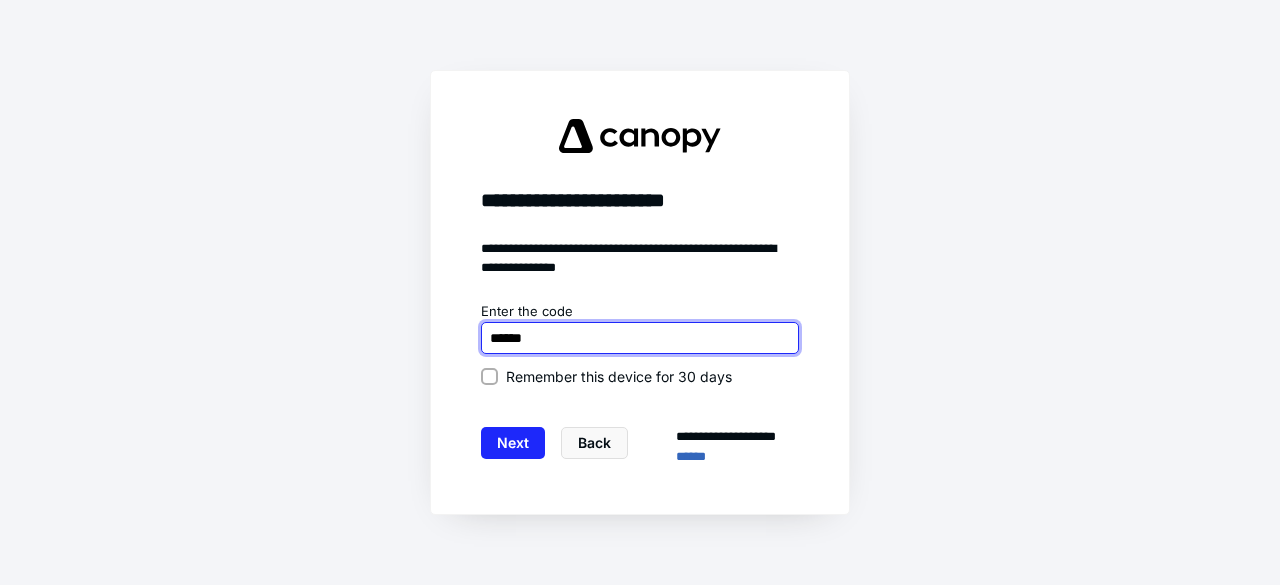 type on "******" 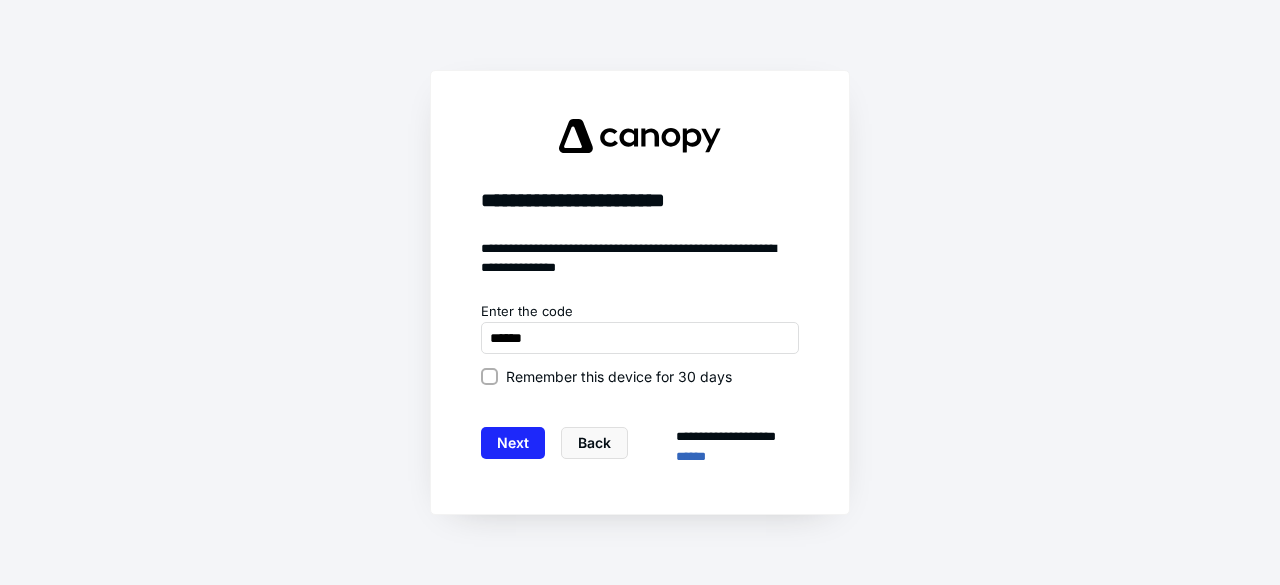 click 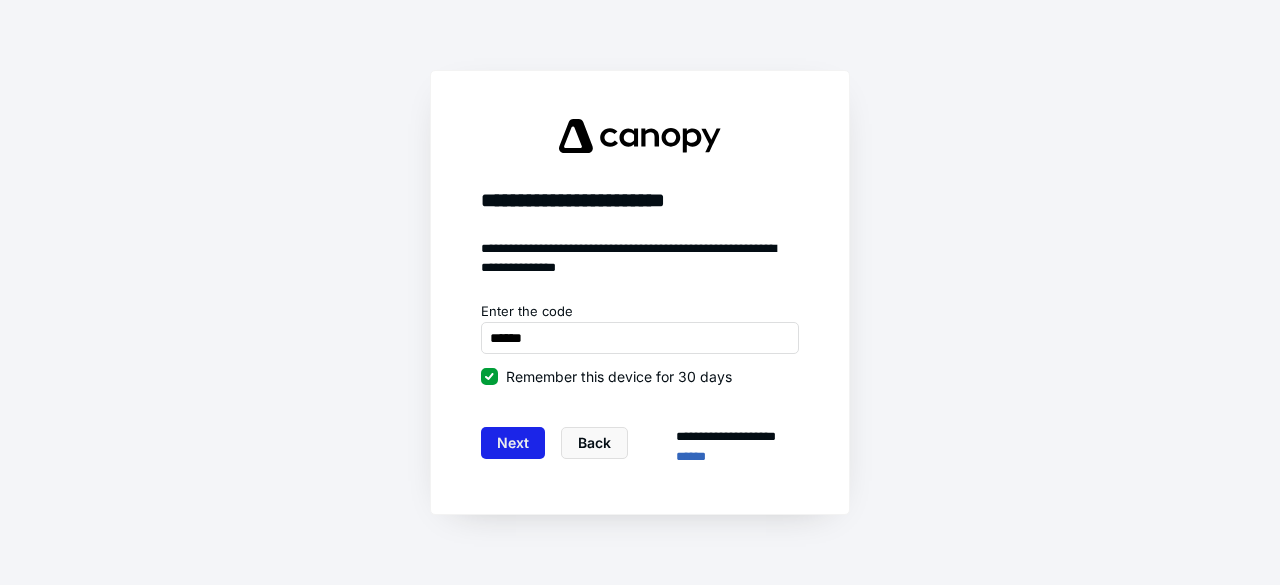 click on "Next" at bounding box center [513, 443] 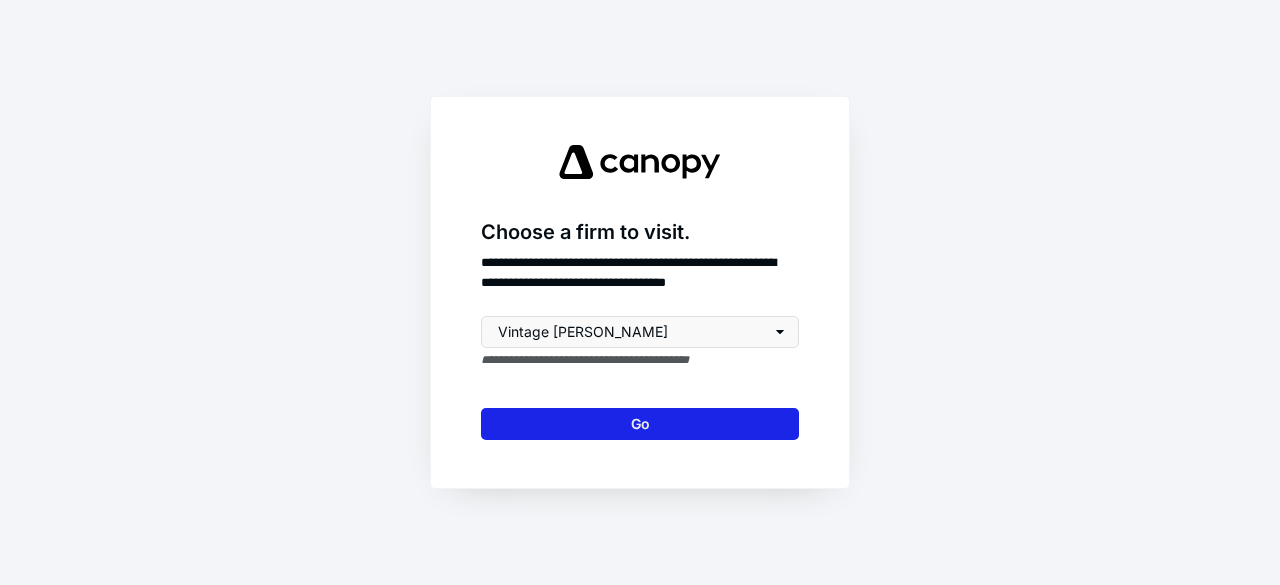 click on "Go" at bounding box center [640, 424] 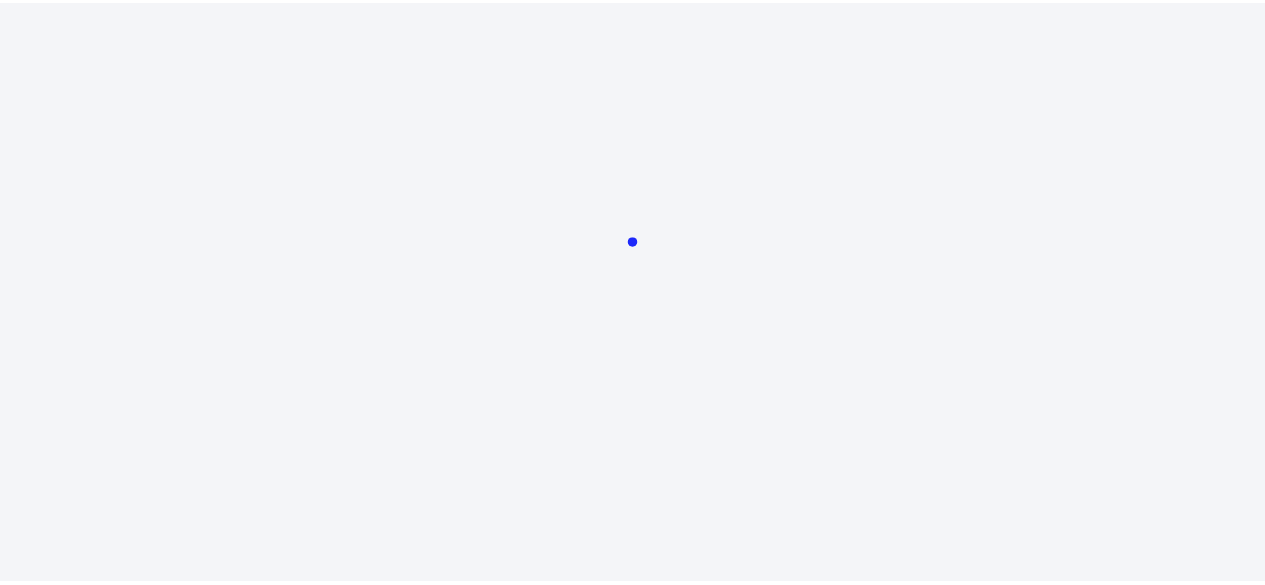 scroll, scrollTop: 0, scrollLeft: 0, axis: both 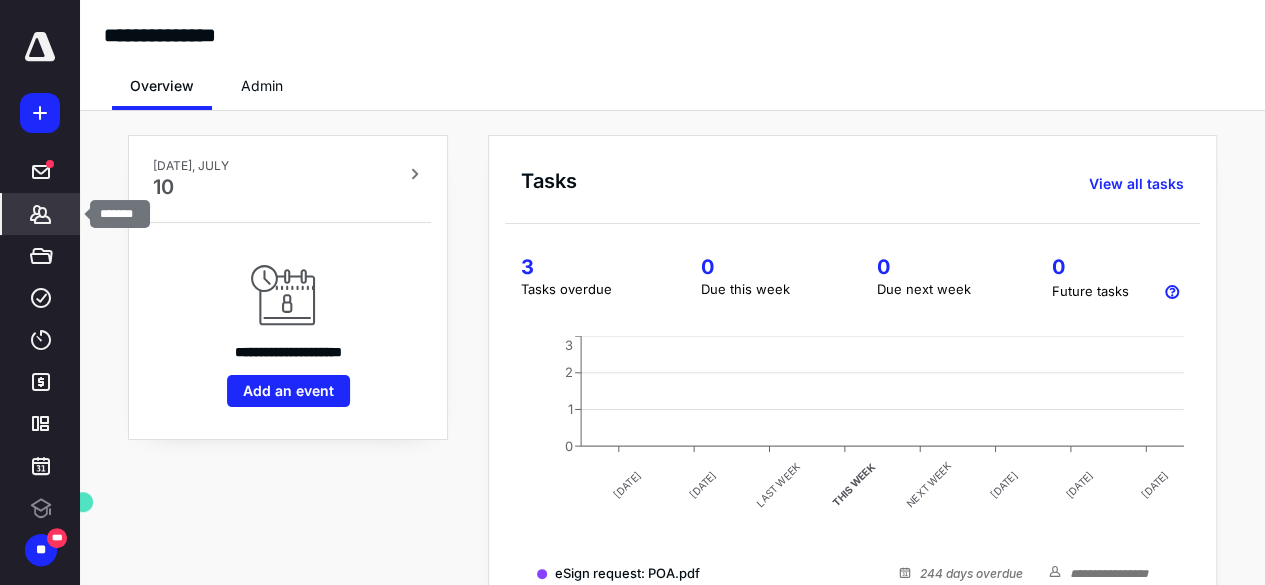 click 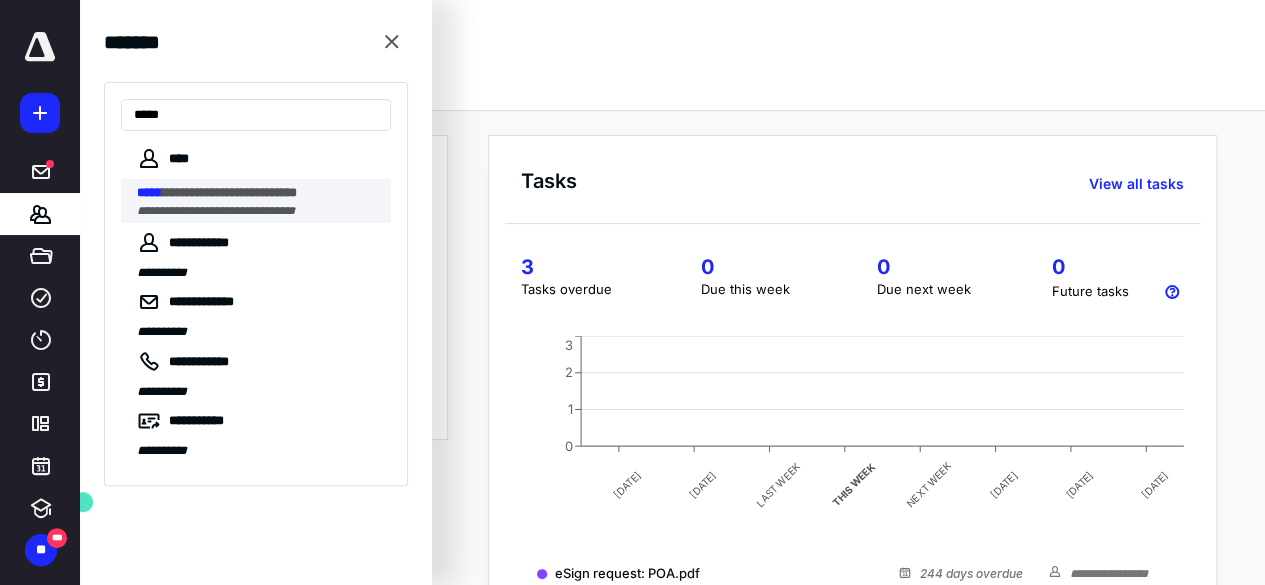type on "*****" 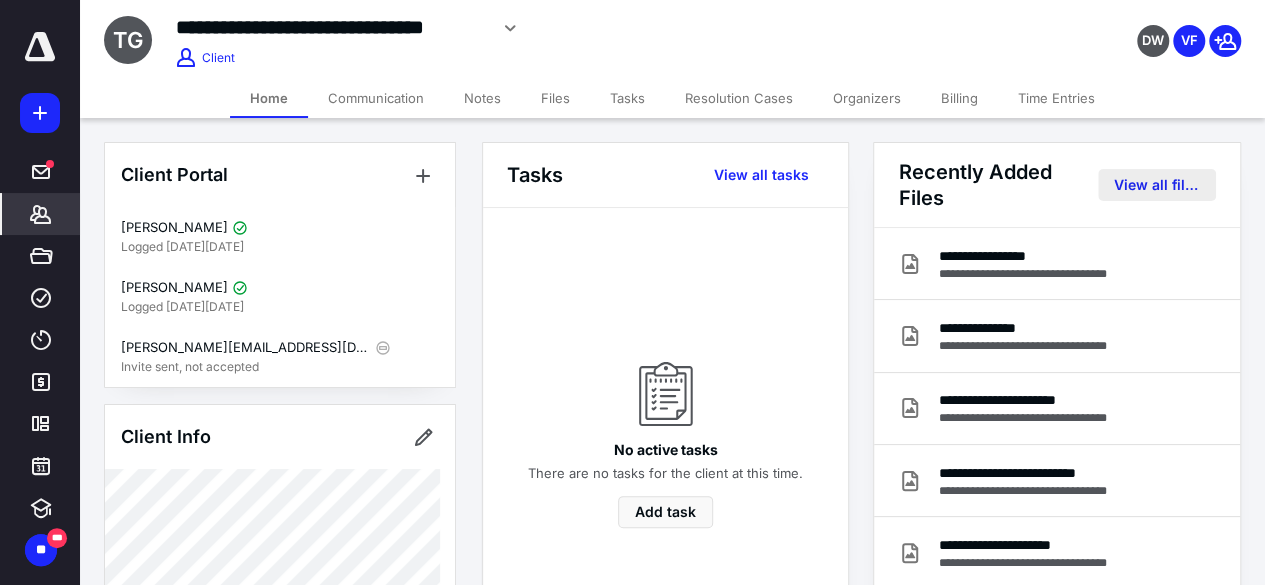 click on "View all files" at bounding box center [1157, 185] 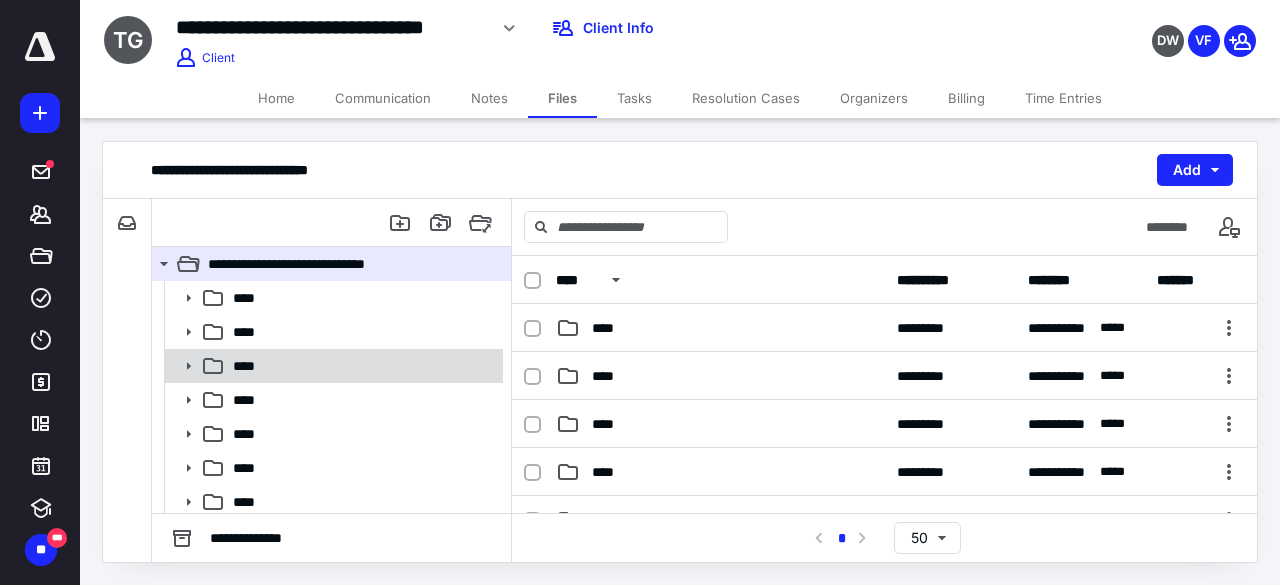 scroll, scrollTop: 140, scrollLeft: 0, axis: vertical 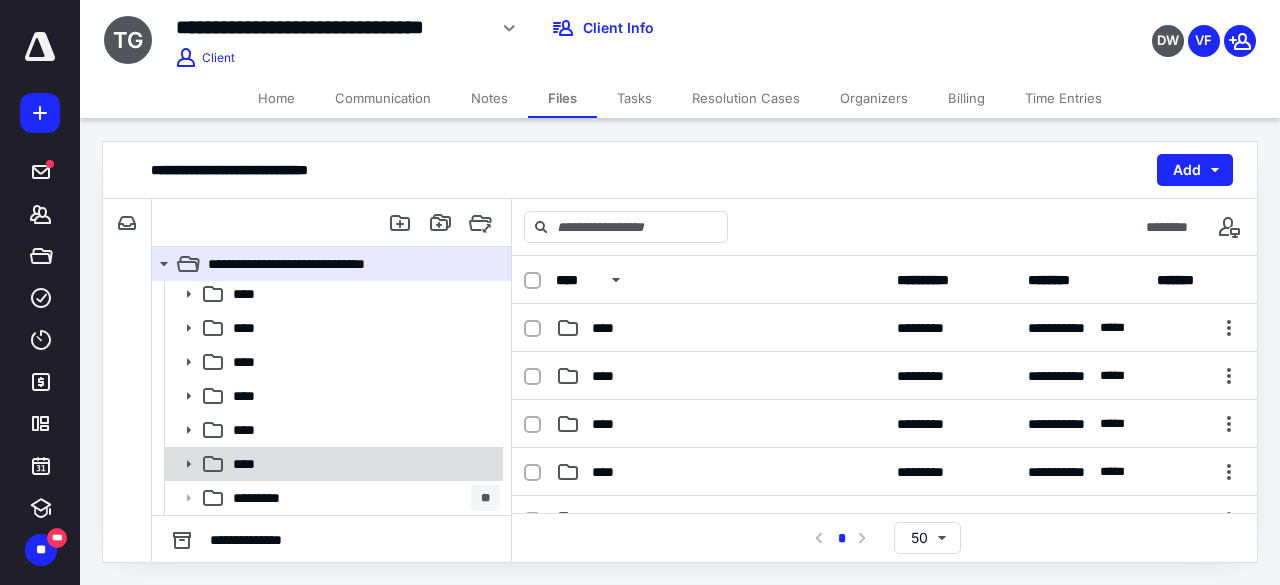 click 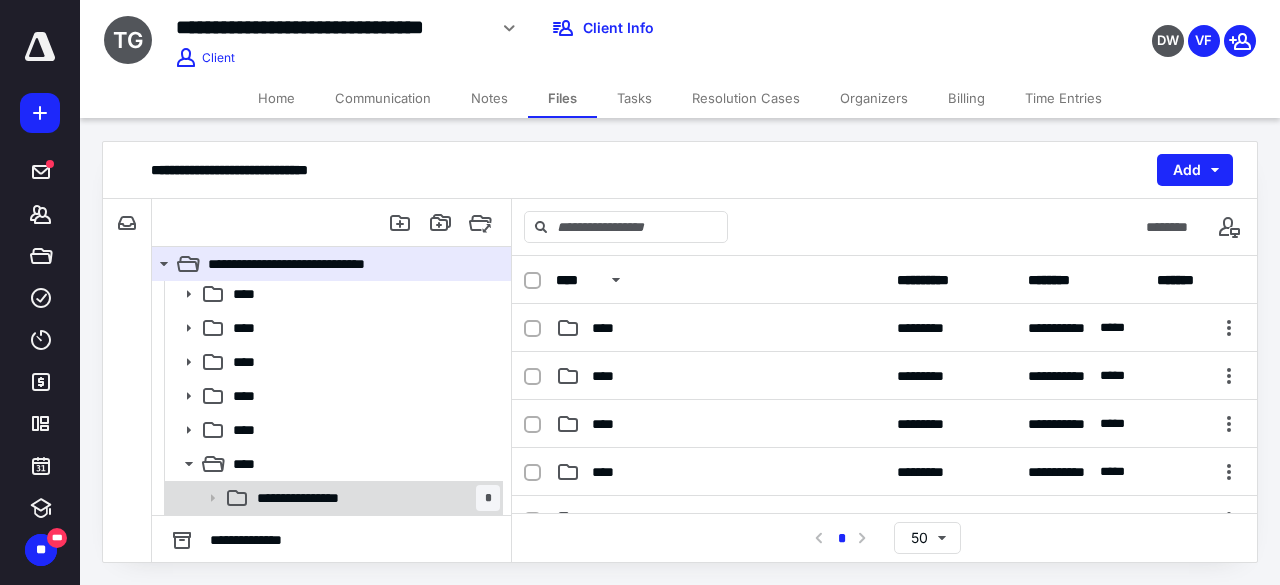 click 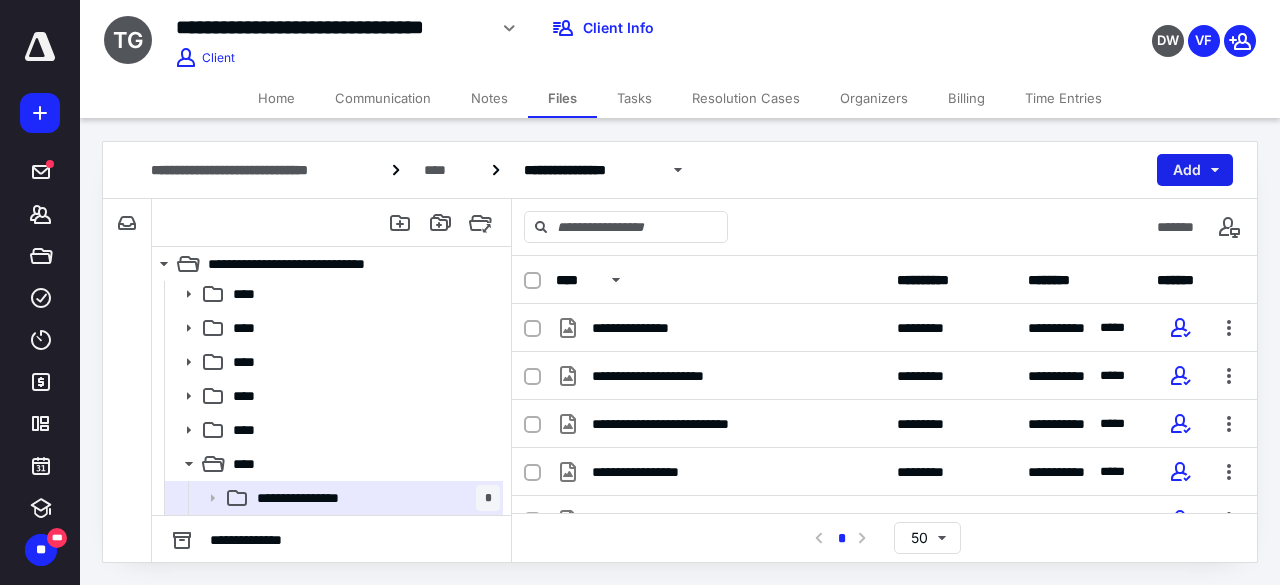 click on "Add" at bounding box center (1195, 170) 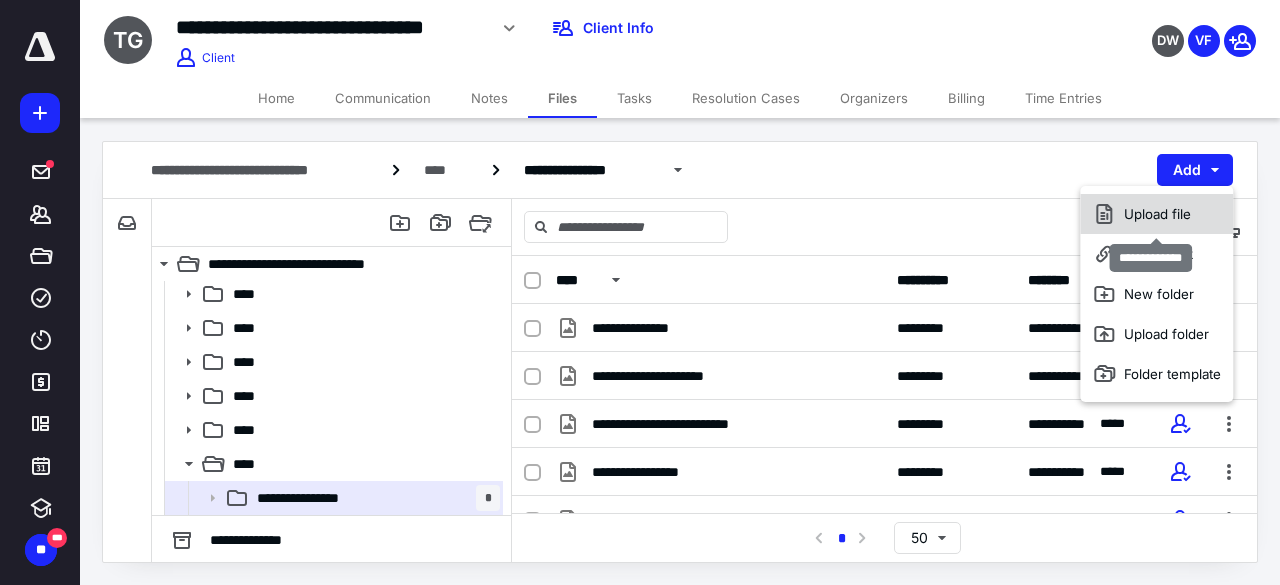 click on "Upload file" at bounding box center [1156, 214] 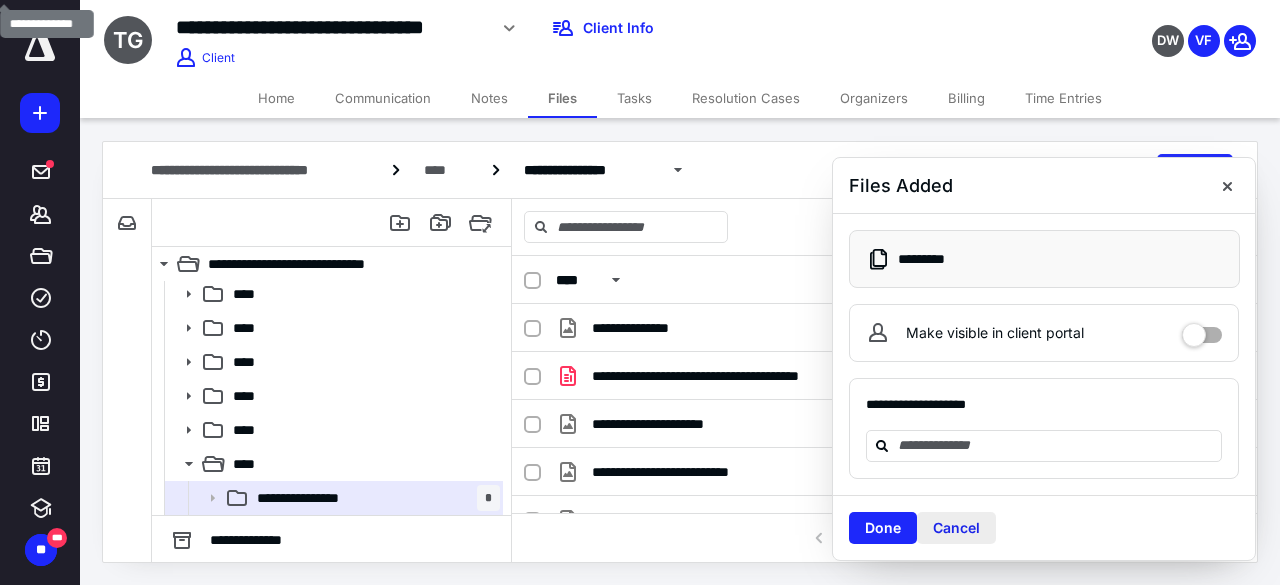 click on "Cancel" at bounding box center (956, 528) 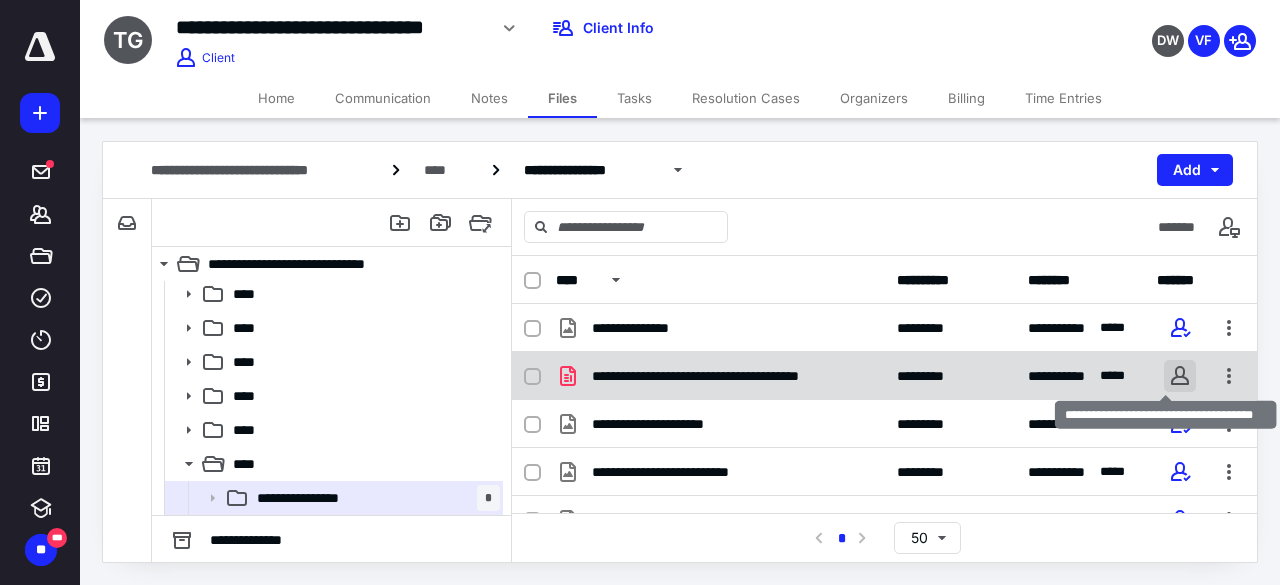 click at bounding box center (1180, 376) 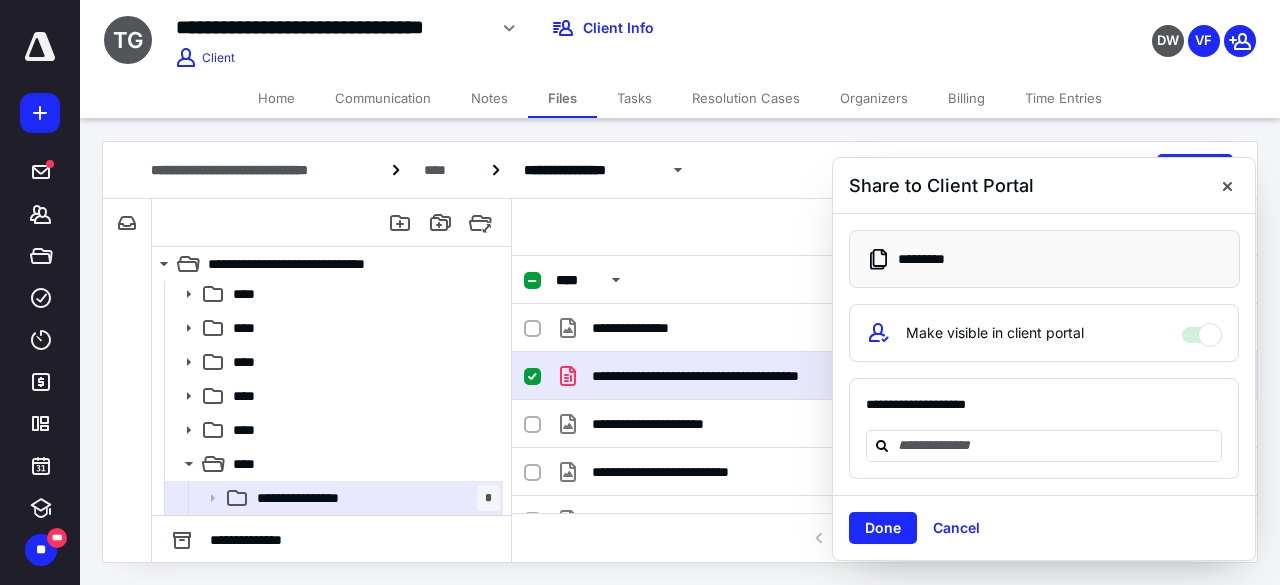click on "Done" at bounding box center (883, 528) 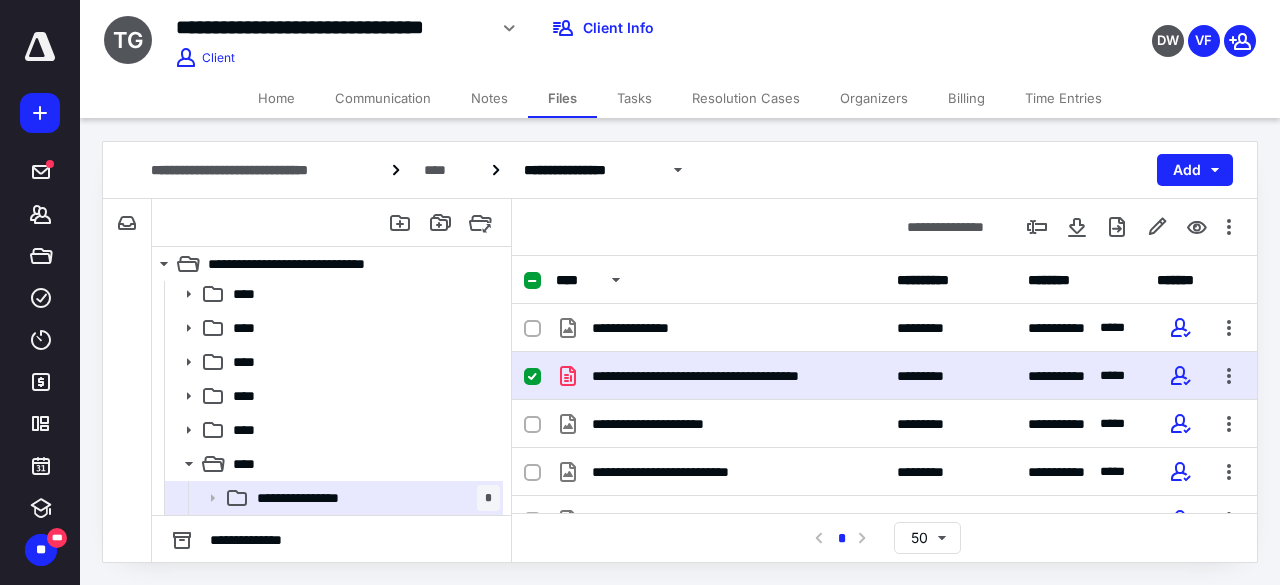 click on "*********" at bounding box center (950, 376) 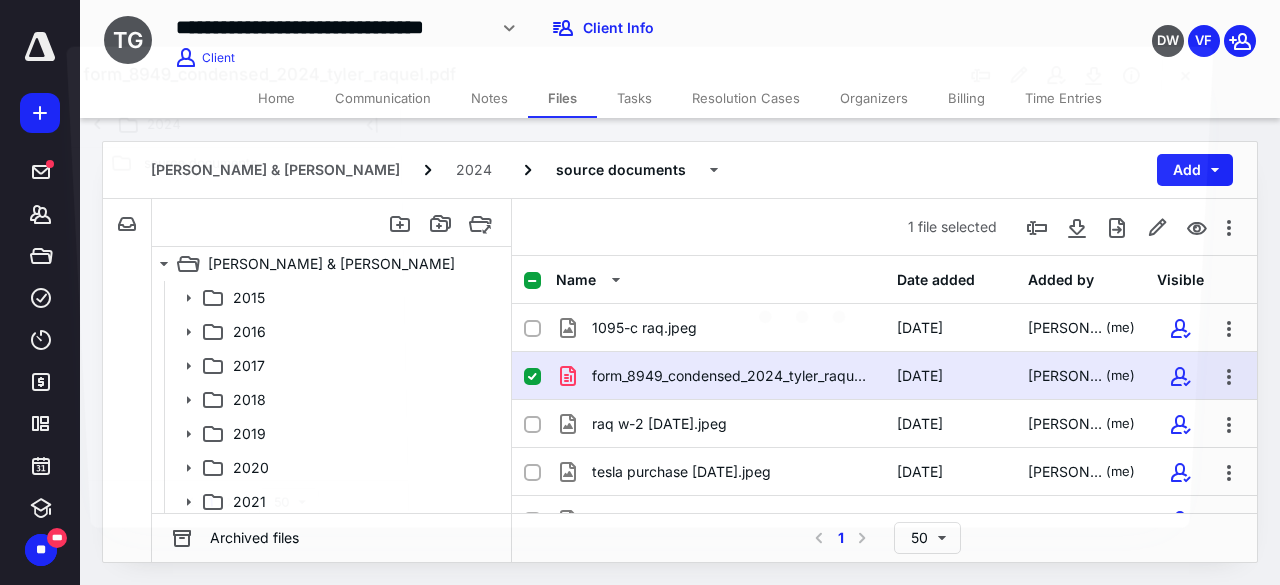 scroll, scrollTop: 140, scrollLeft: 0, axis: vertical 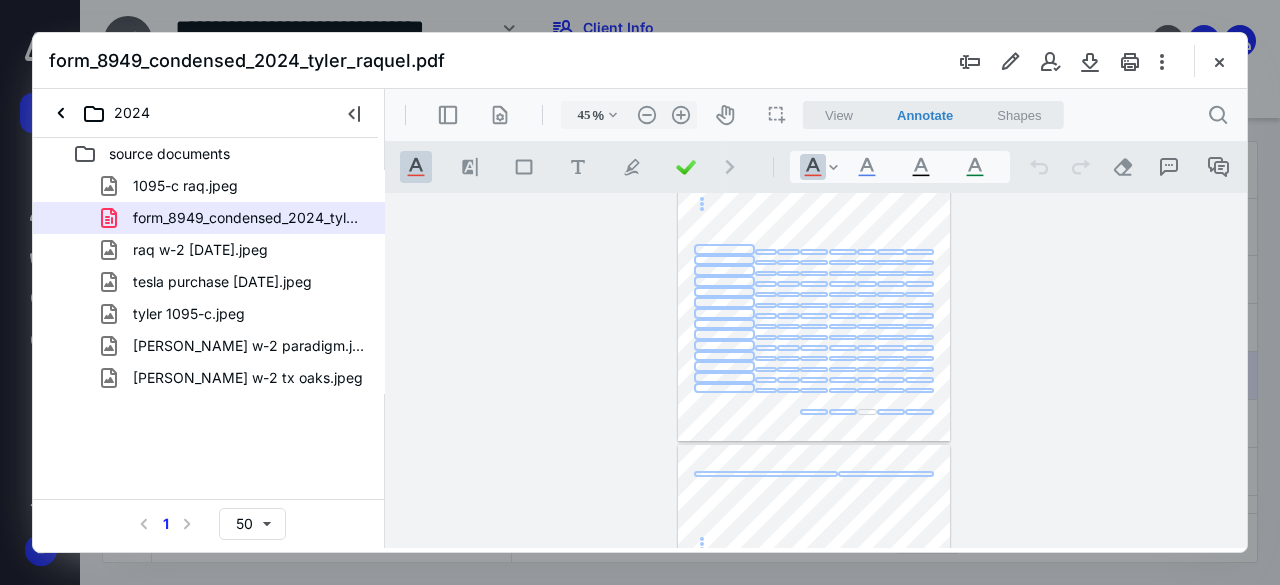 click at bounding box center [816, 371] 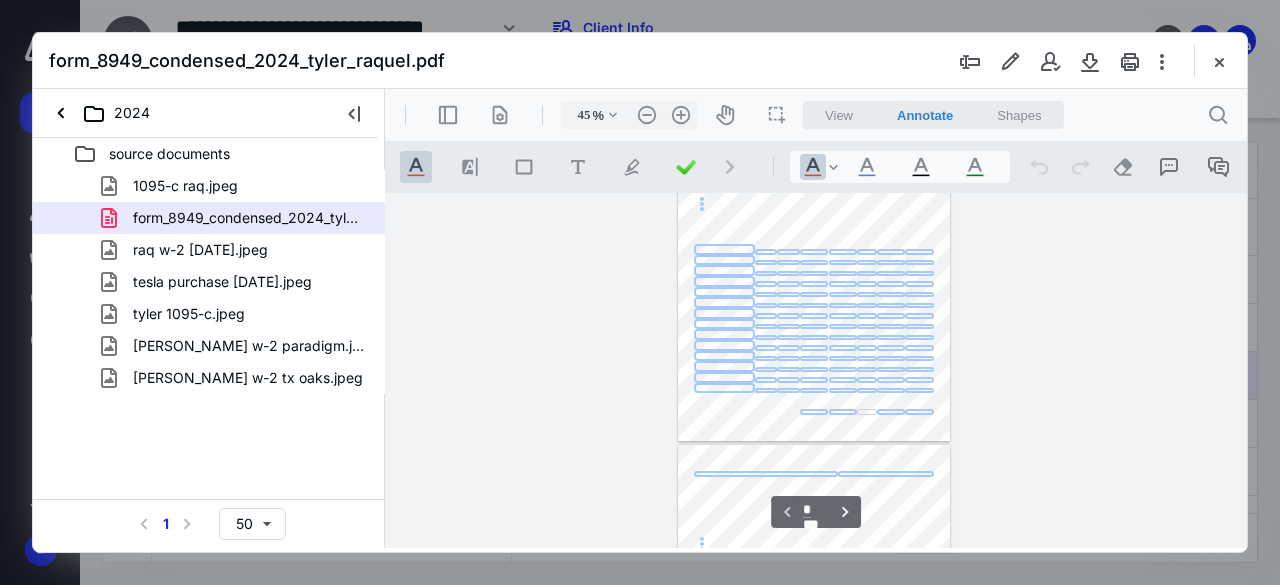 scroll, scrollTop: 0, scrollLeft: 0, axis: both 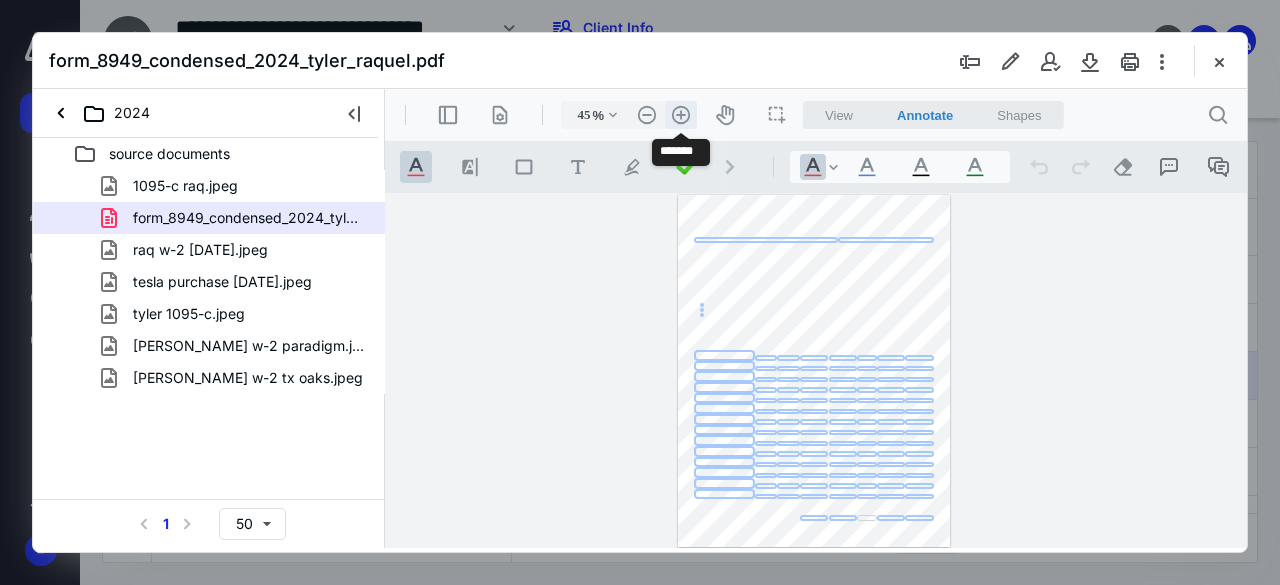 click on ".cls-1{fill:#abb0c4;} icon - header - zoom - in - line" at bounding box center [681, 115] 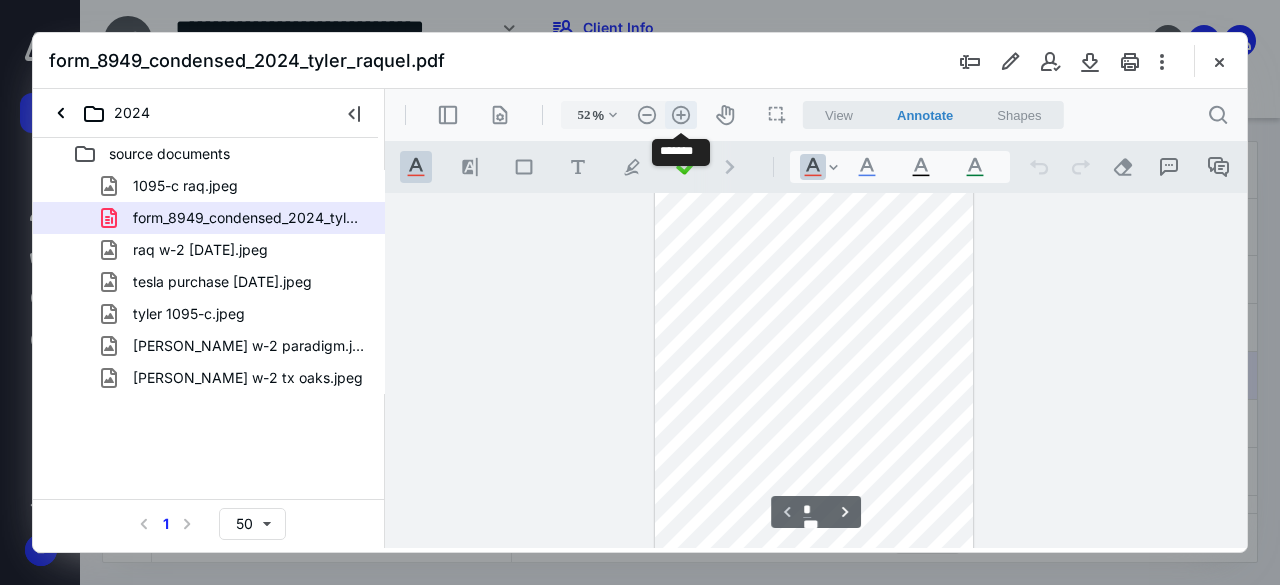 click on ".cls-1{fill:#abb0c4;} icon - header - zoom - in - line" at bounding box center (681, 115) 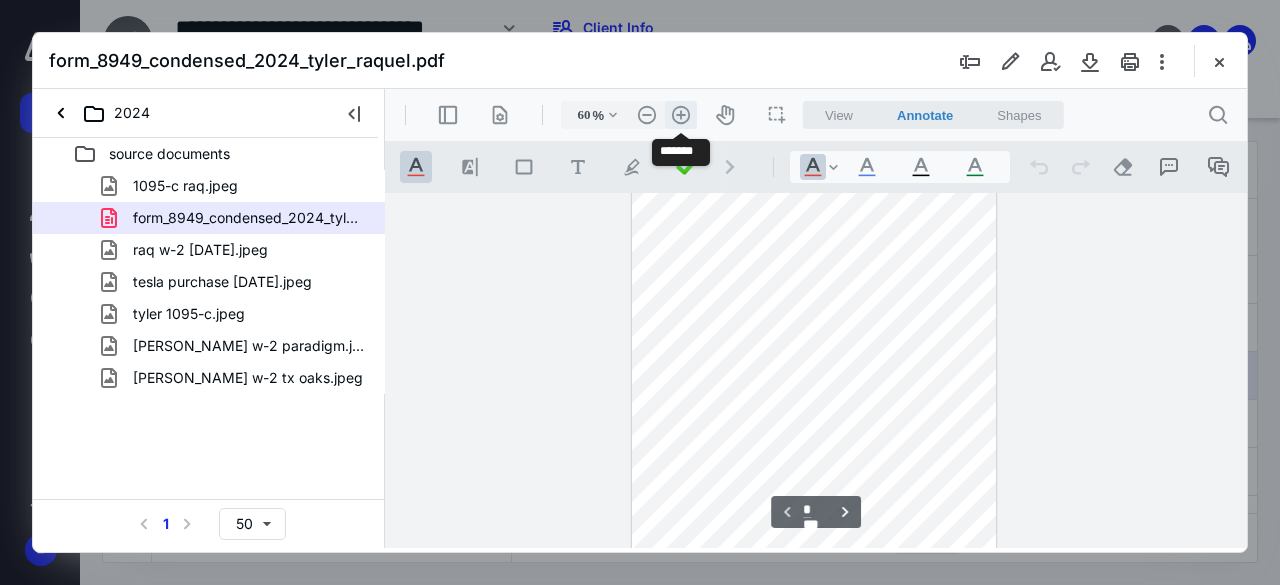 click on ".cls-1{fill:#abb0c4;} icon - header - zoom - in - line" at bounding box center [681, 115] 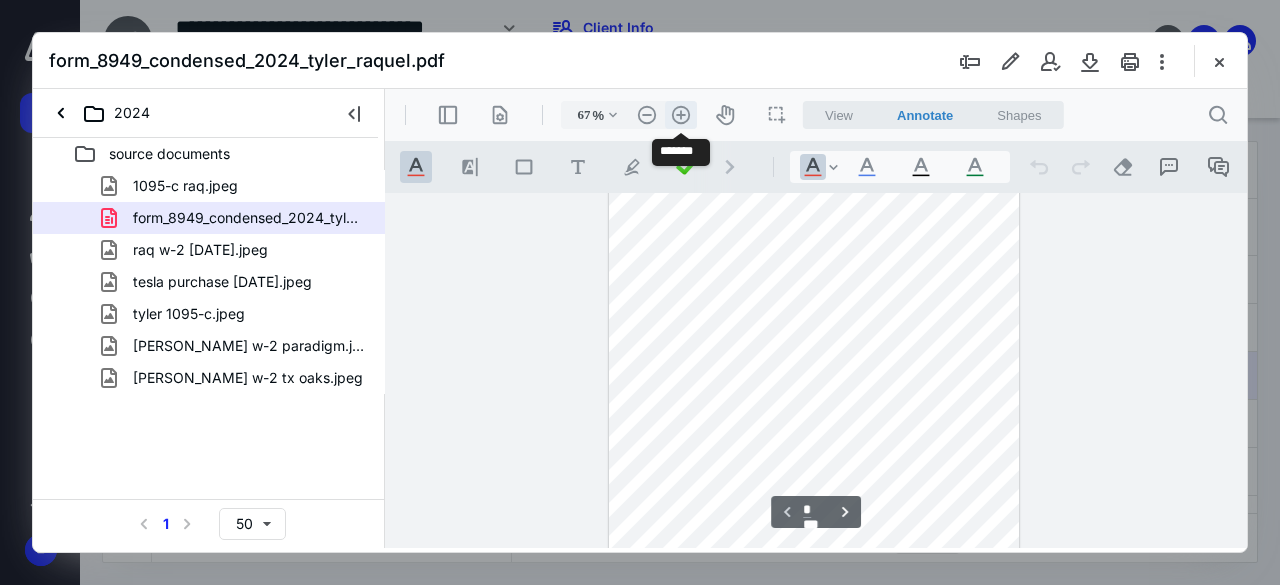 scroll, scrollTop: 64, scrollLeft: 0, axis: vertical 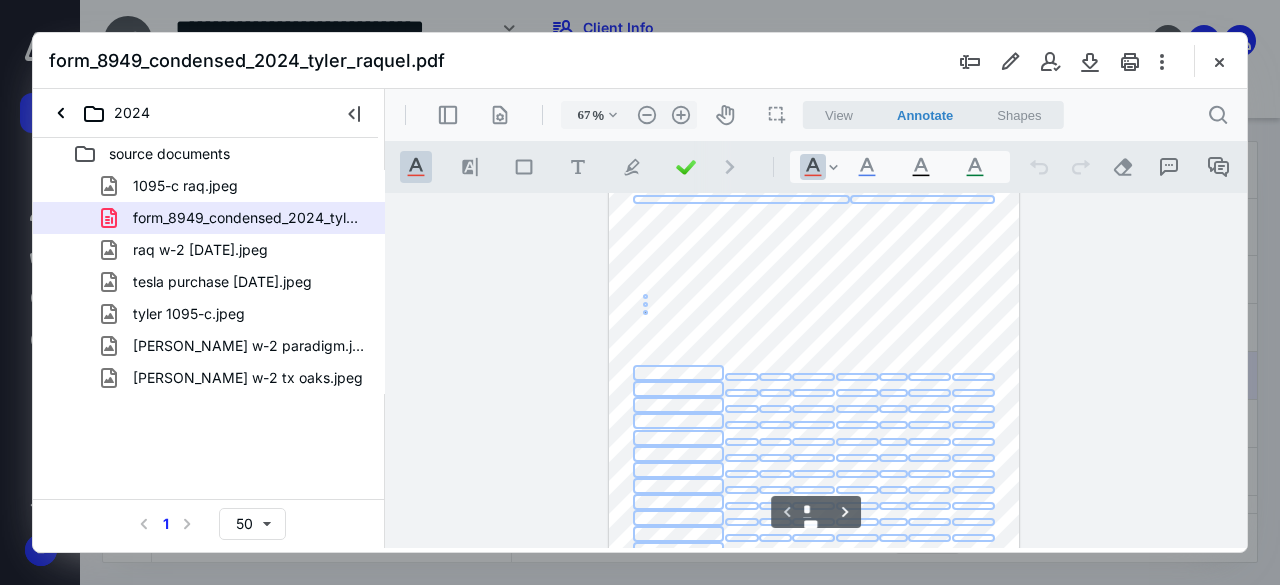 click at bounding box center [816, 371] 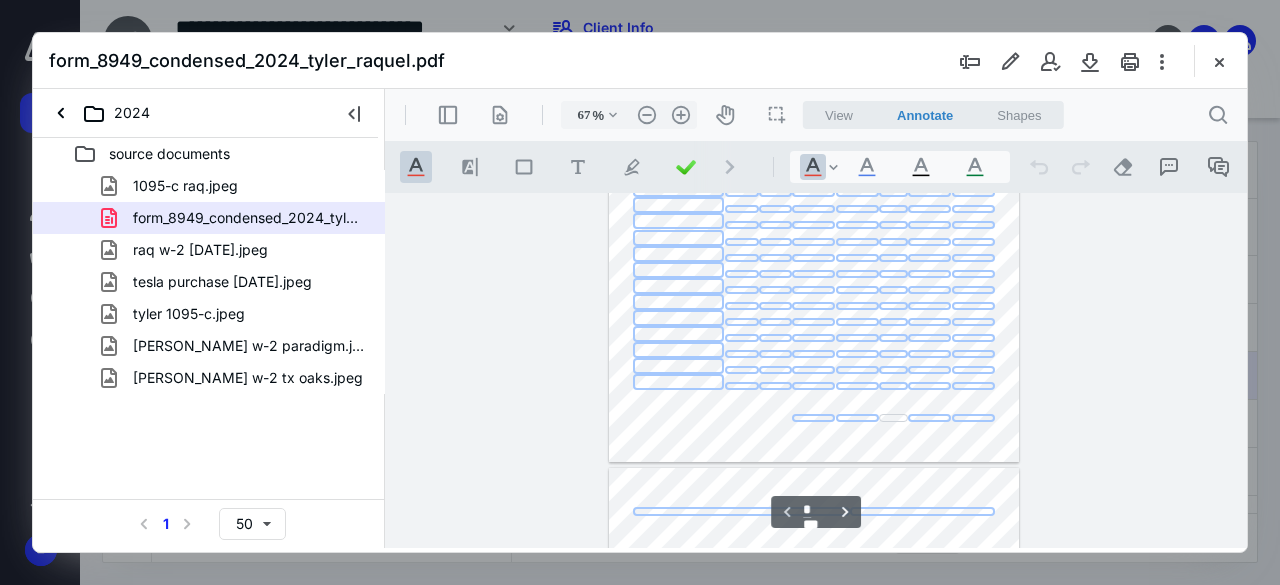 scroll, scrollTop: 64, scrollLeft: 0, axis: vertical 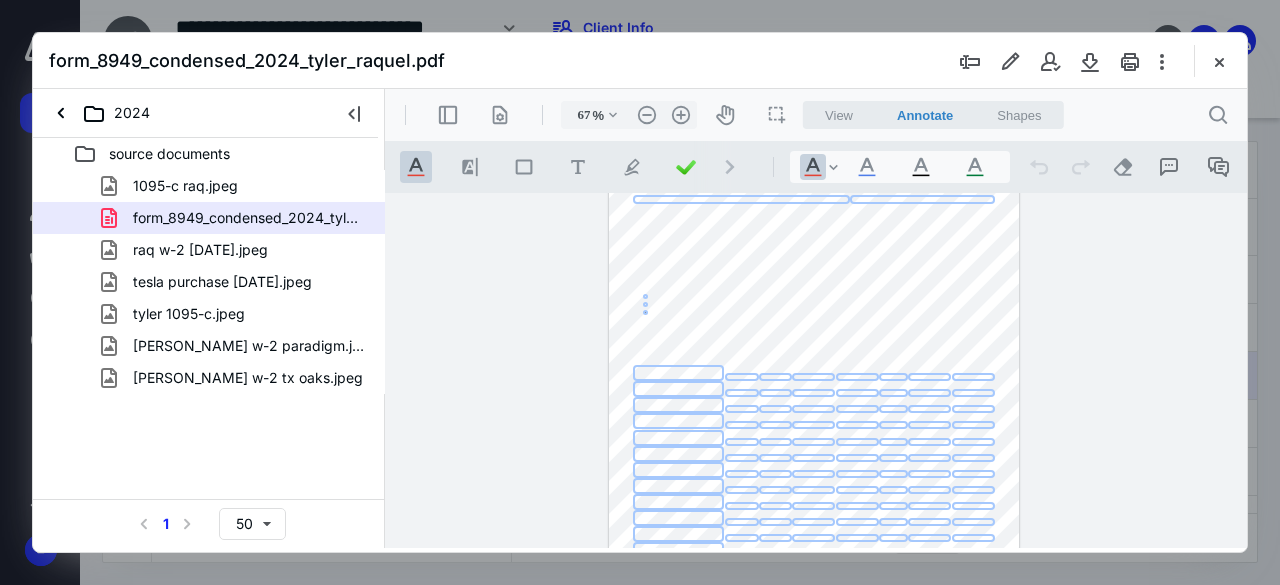 click at bounding box center (816, 371) 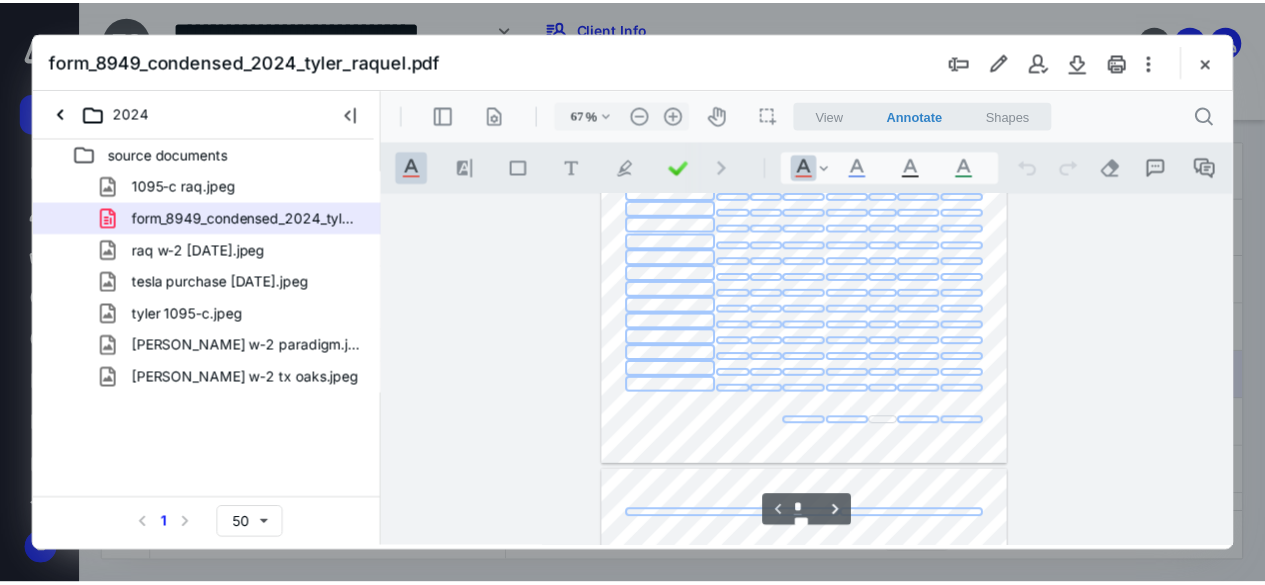 scroll, scrollTop: 264, scrollLeft: 0, axis: vertical 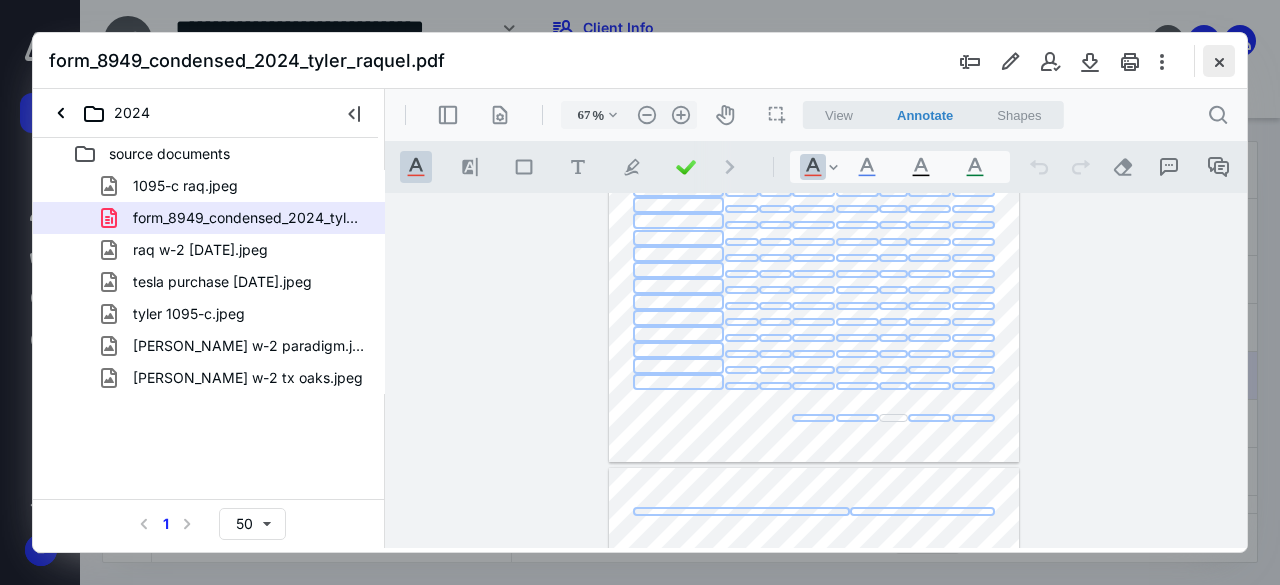 click at bounding box center [1219, 61] 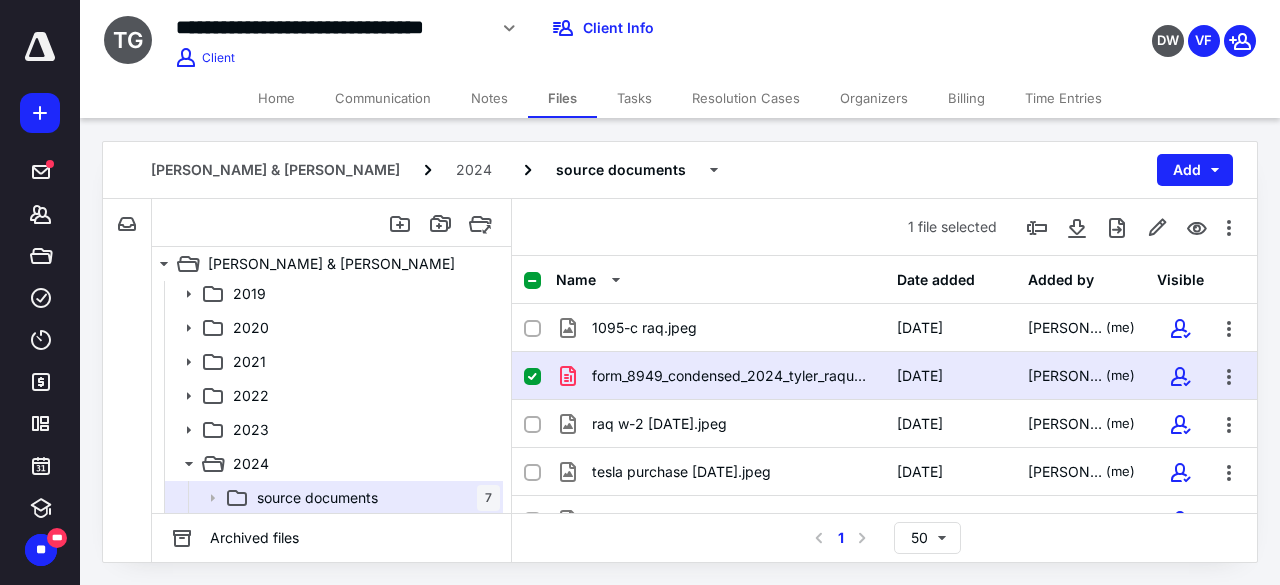click on "Billing" at bounding box center (966, 98) 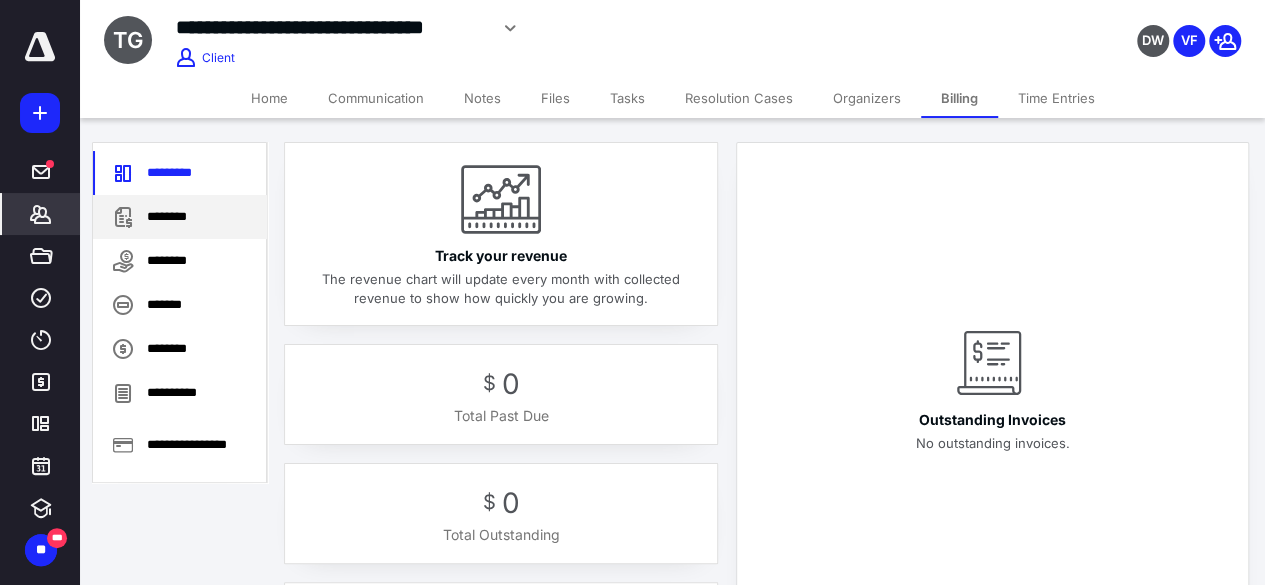 click on "********" at bounding box center (180, 217) 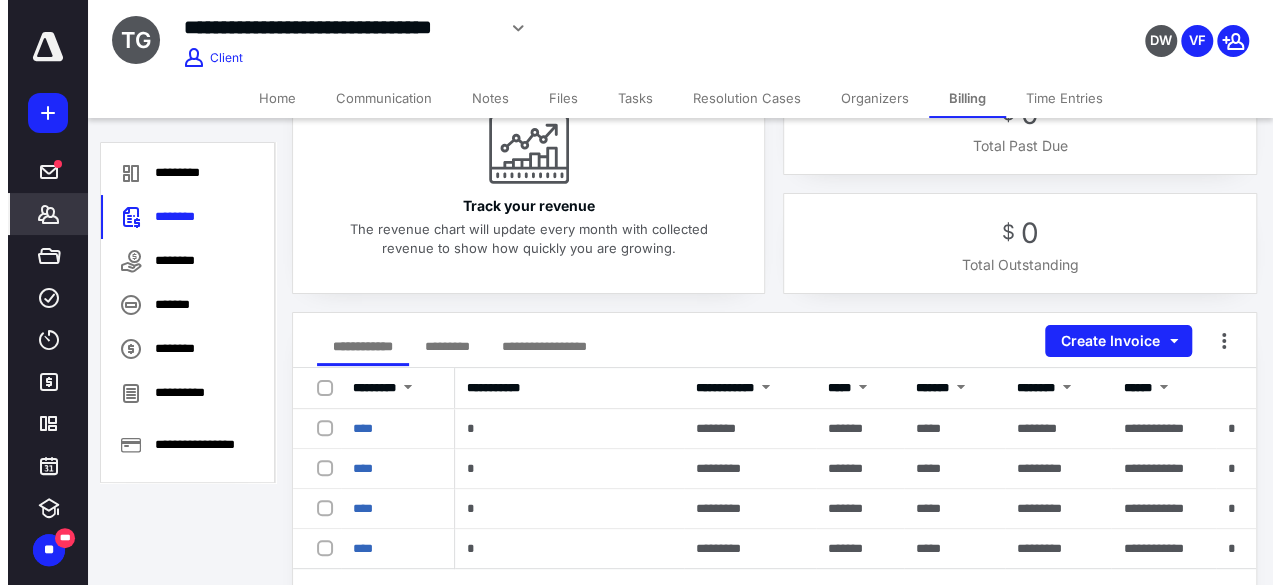 scroll, scrollTop: 100, scrollLeft: 0, axis: vertical 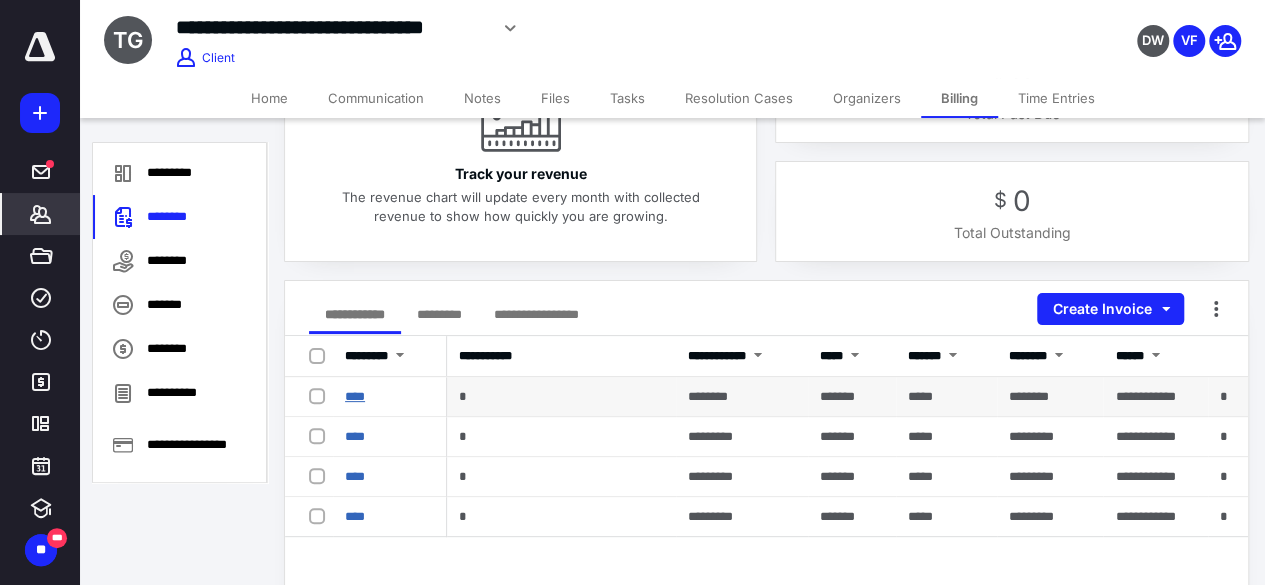 click on "****" at bounding box center [355, 396] 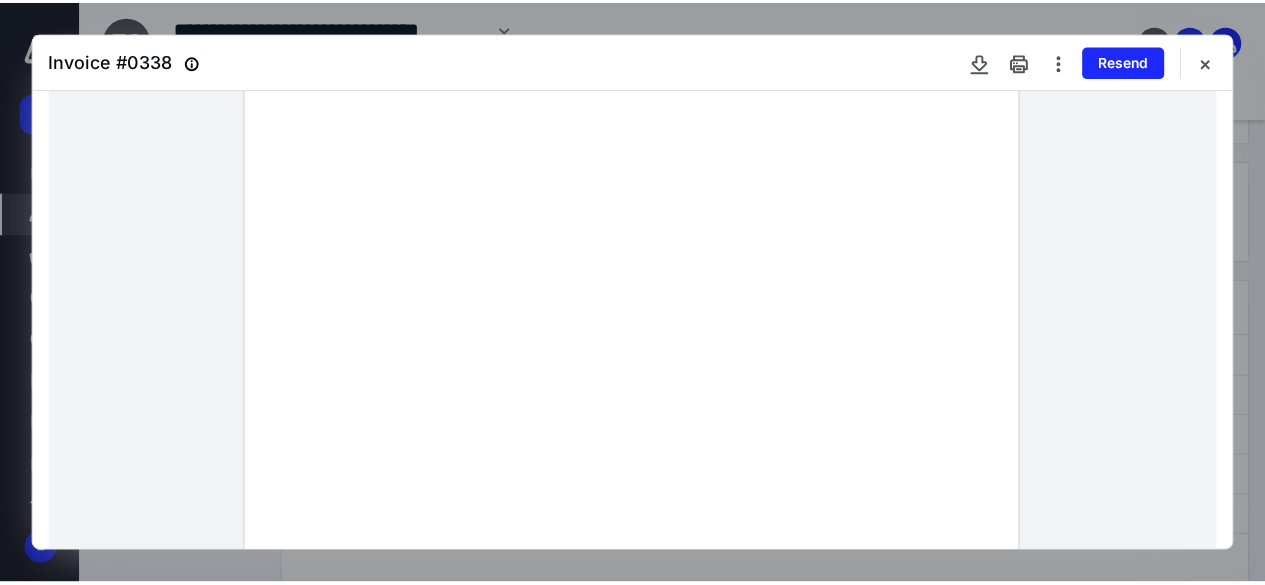 scroll, scrollTop: 300, scrollLeft: 0, axis: vertical 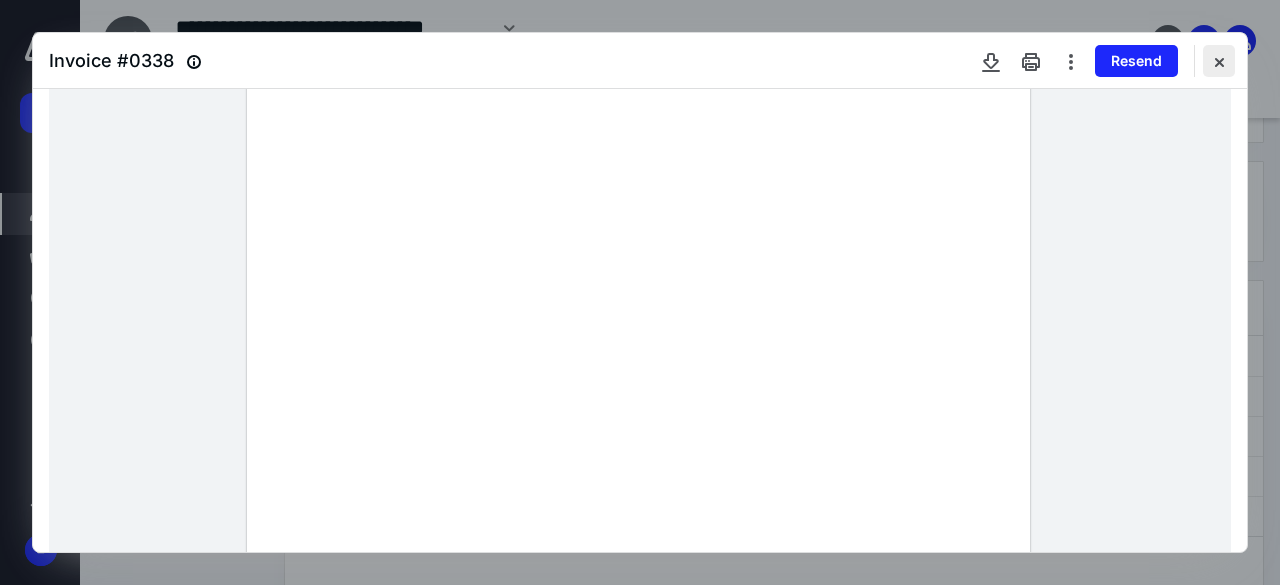 click at bounding box center [1219, 61] 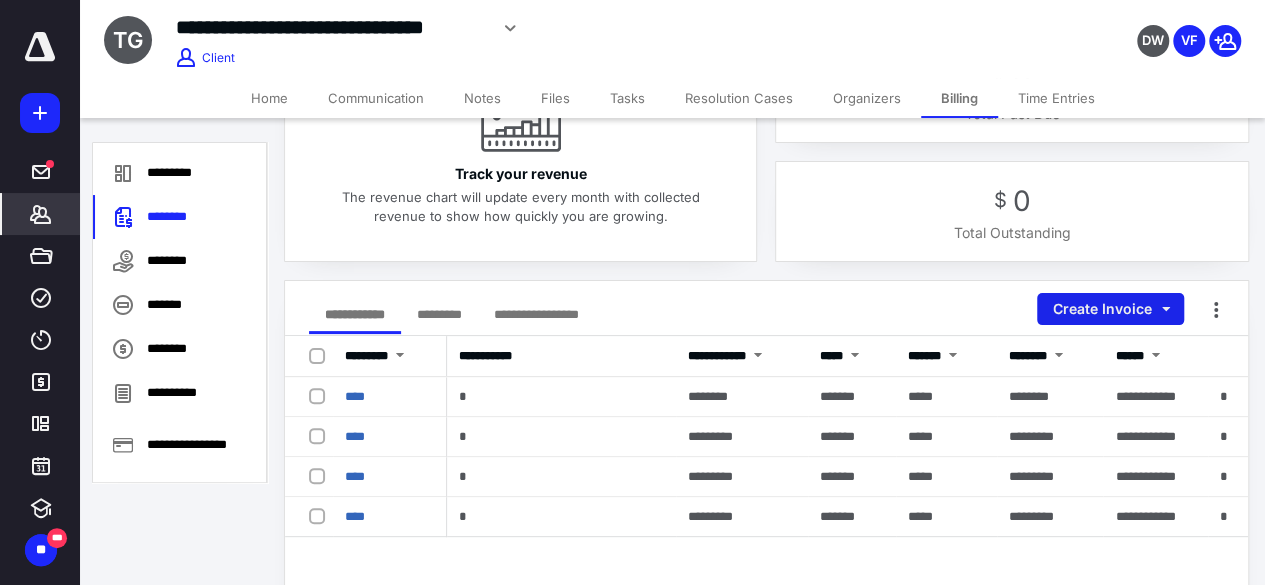 click on "Create Invoice" at bounding box center (1110, 309) 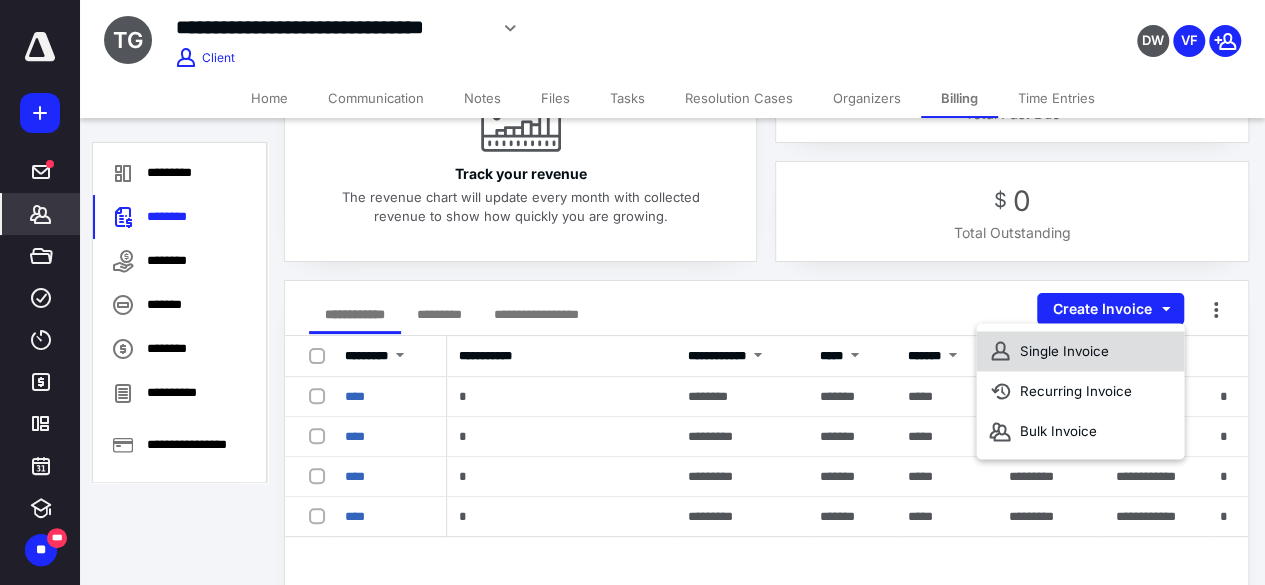click on "Single Invoice" at bounding box center (1080, 351) 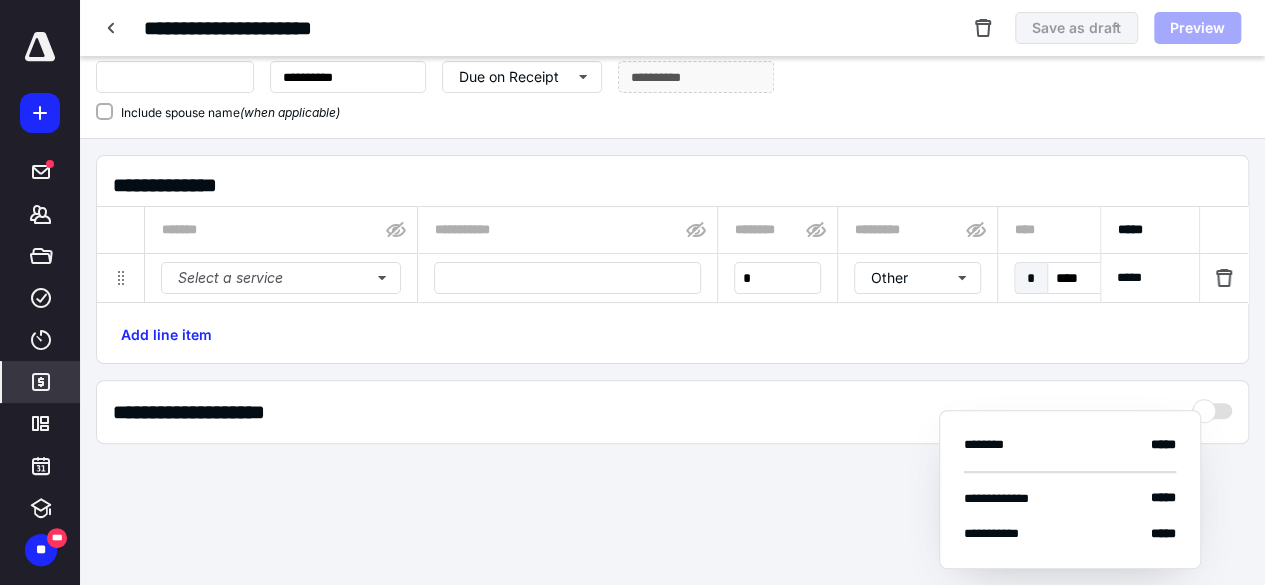 scroll, scrollTop: 0, scrollLeft: 0, axis: both 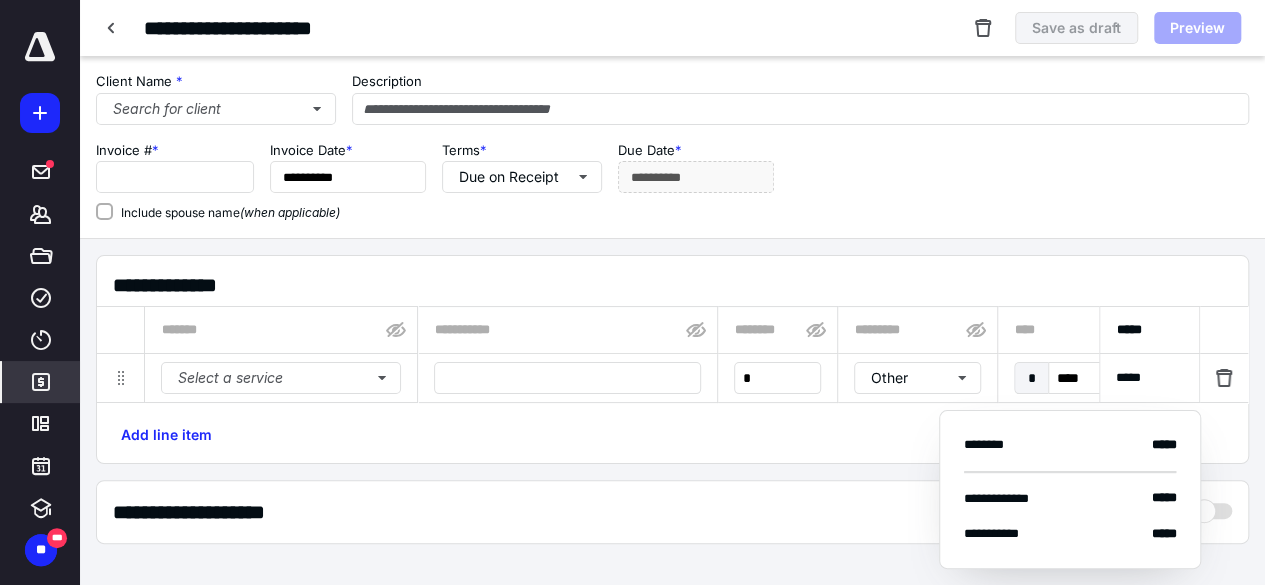 type on "****" 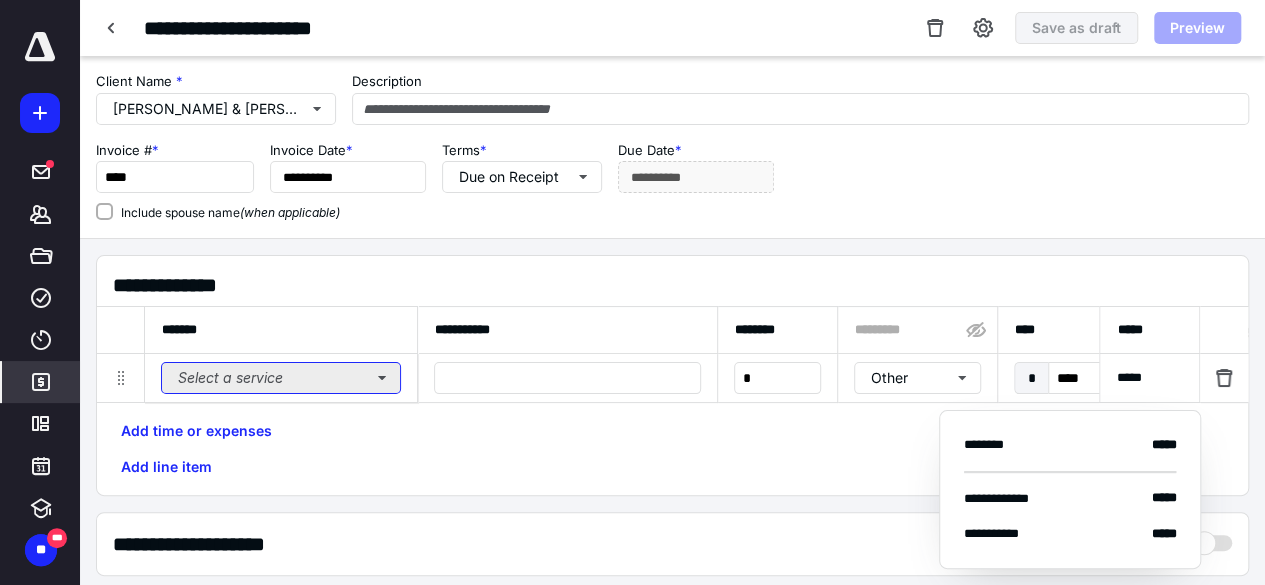 click on "Select a service" at bounding box center (281, 378) 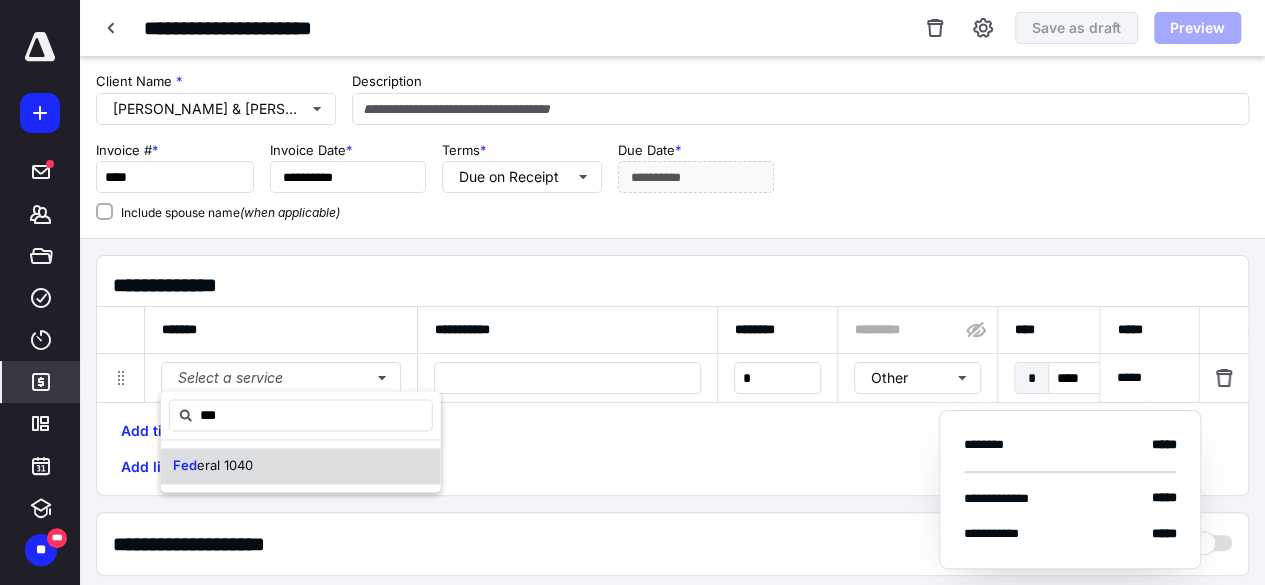 click on "Fed eral 1040" at bounding box center [301, 466] 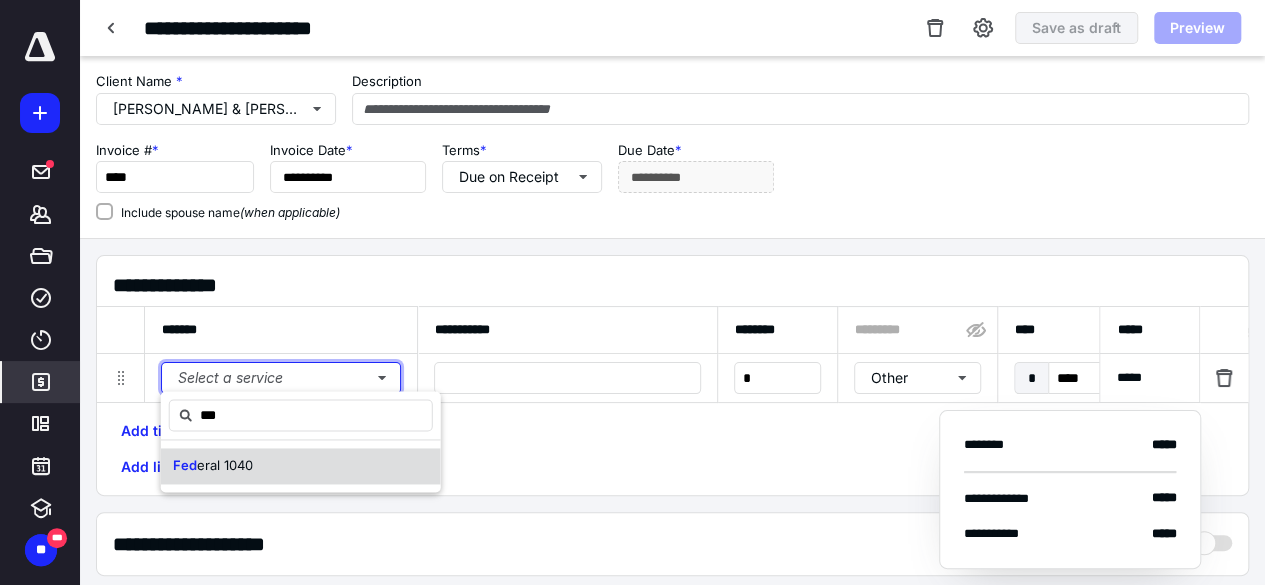 type 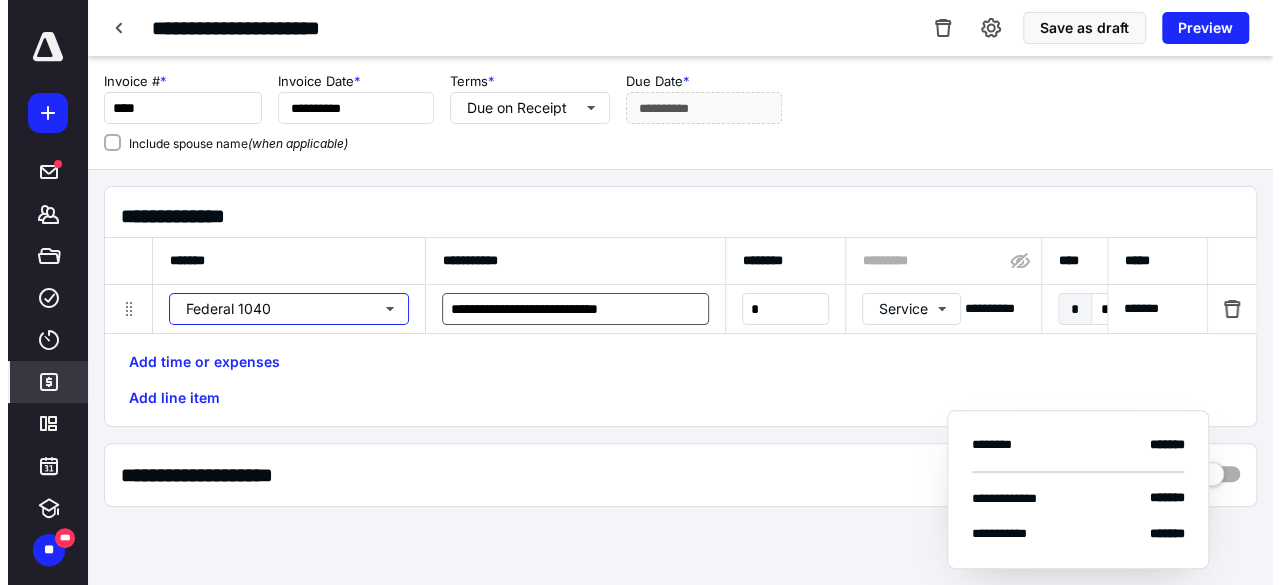 scroll, scrollTop: 100, scrollLeft: 0, axis: vertical 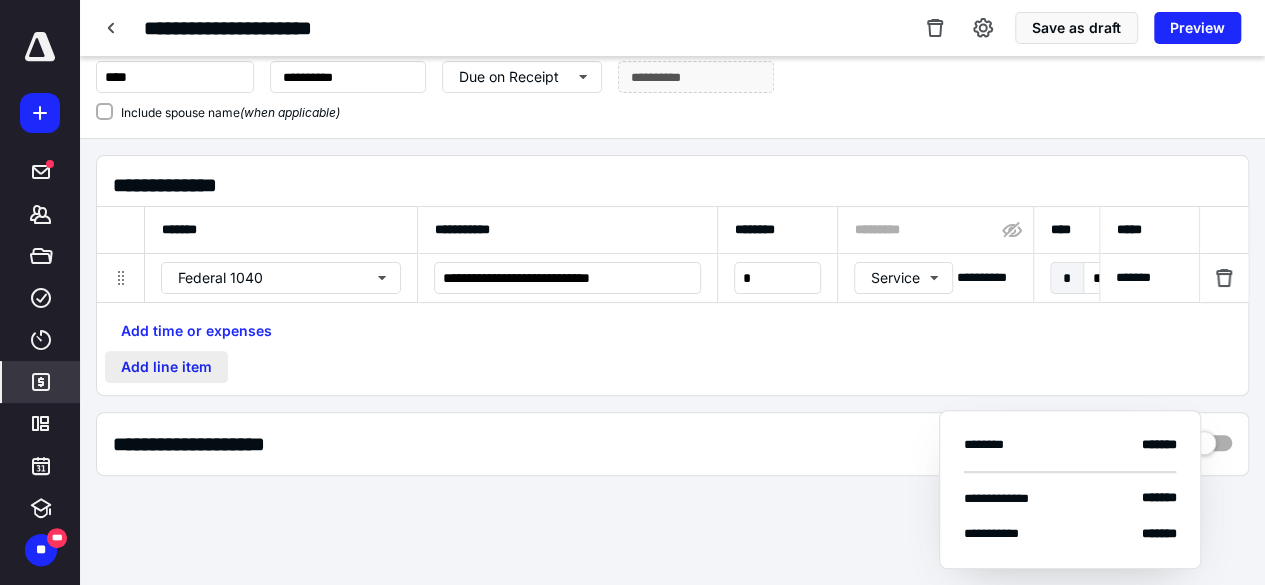 click on "Add line item" at bounding box center (166, 367) 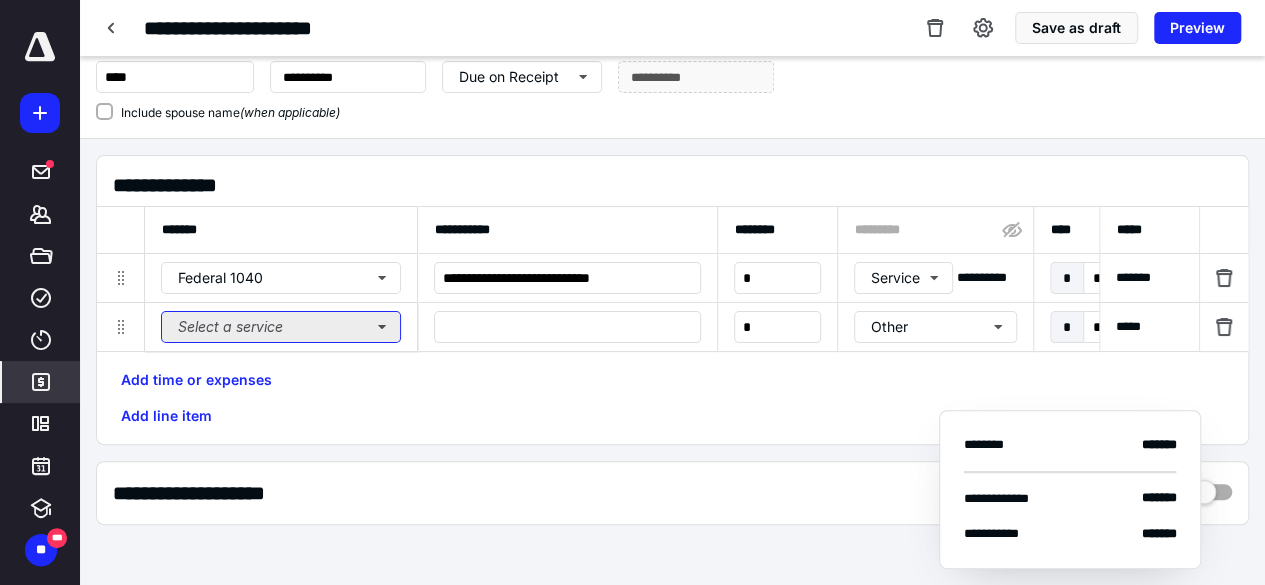 click on "Select a service" at bounding box center [281, 327] 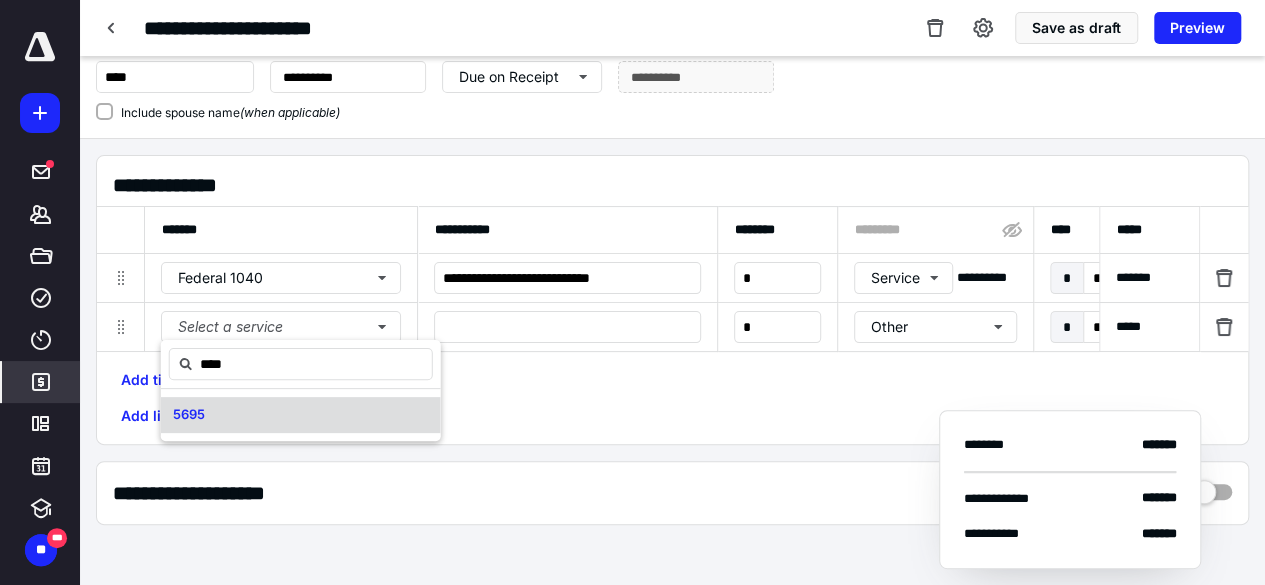 click on "5695" at bounding box center [301, 415] 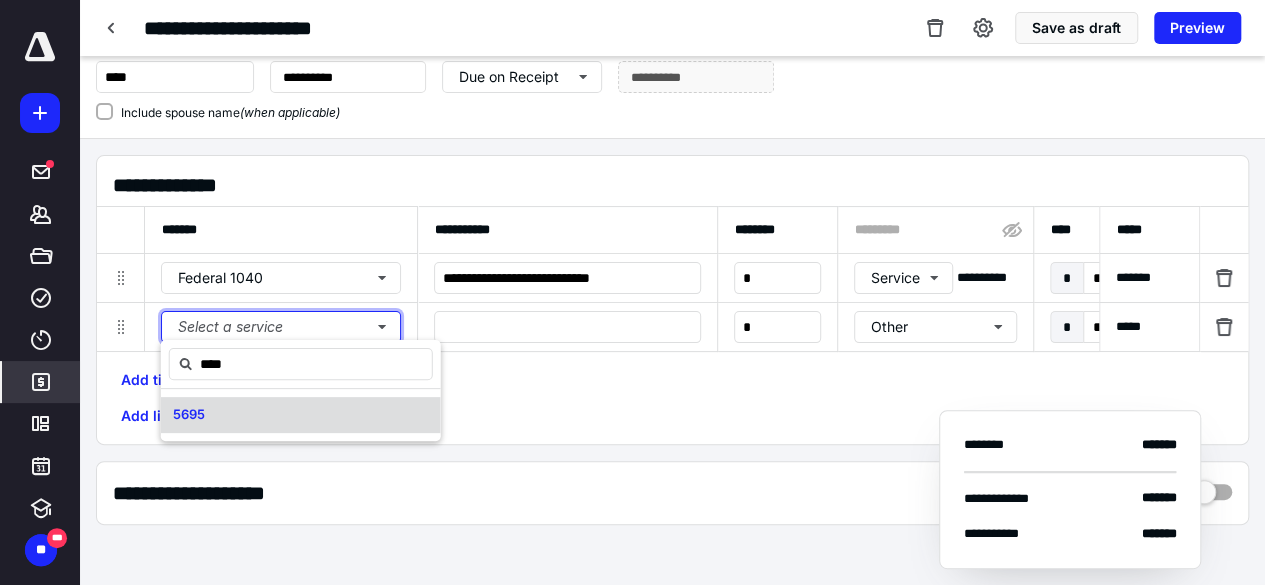 type 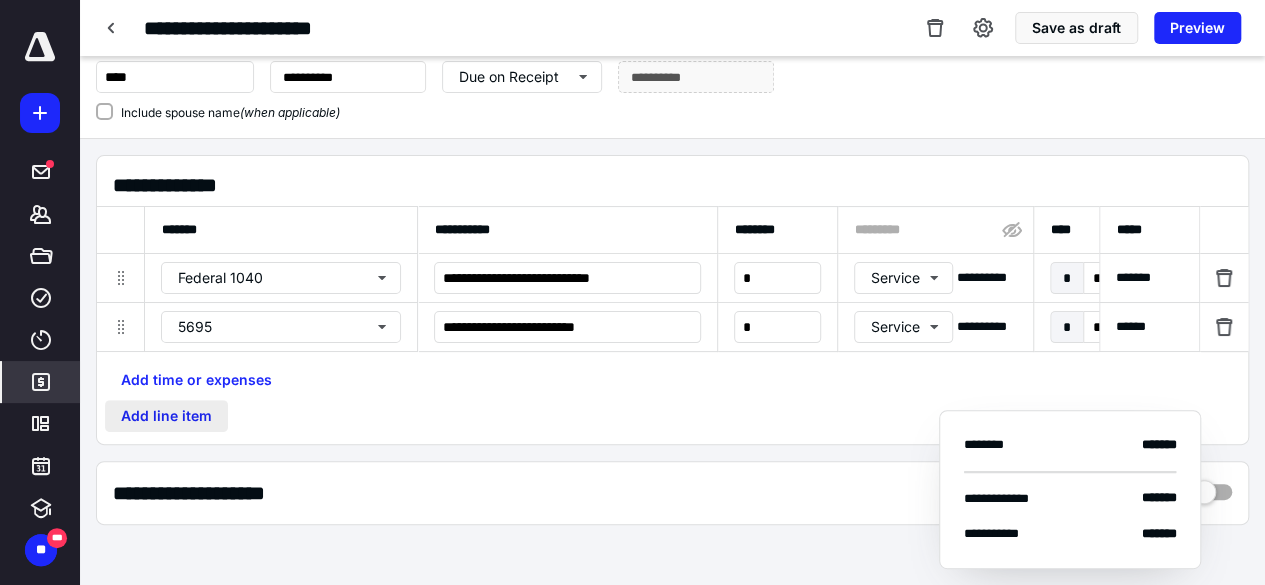 click on "Add line item" at bounding box center (166, 416) 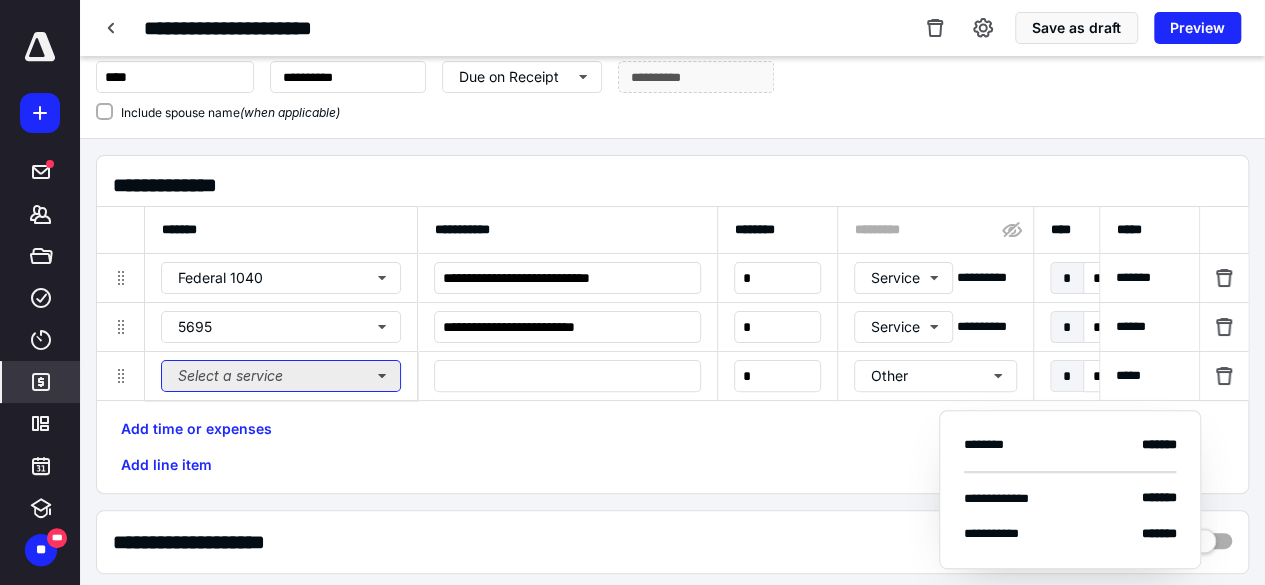 click on "Select a service" at bounding box center [281, 376] 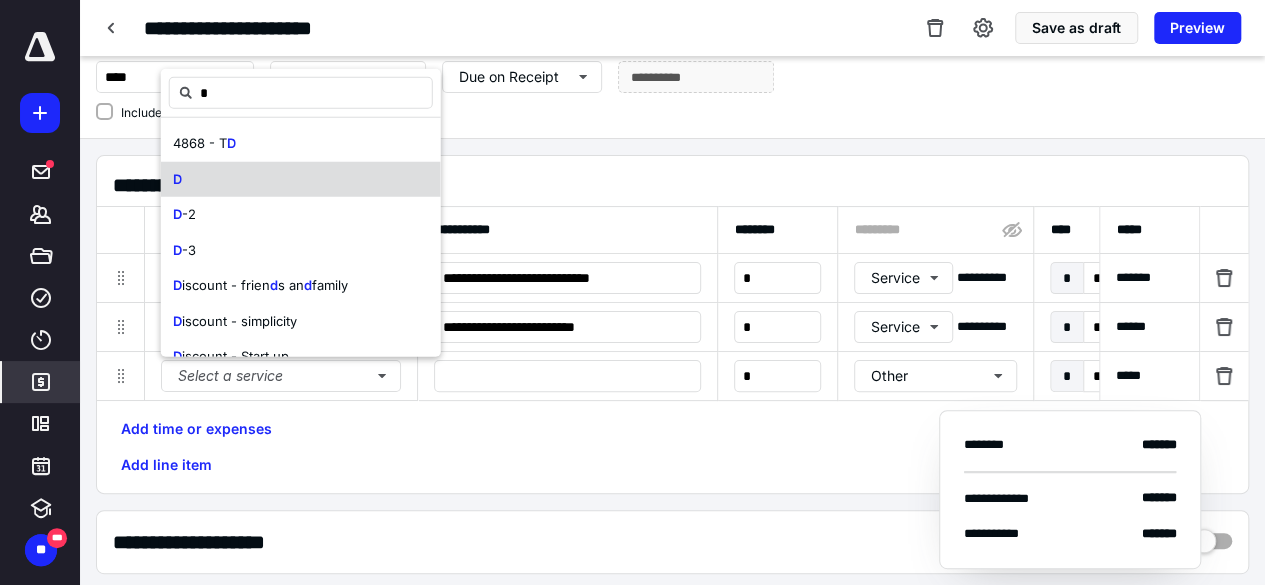 click on "D" at bounding box center [301, 179] 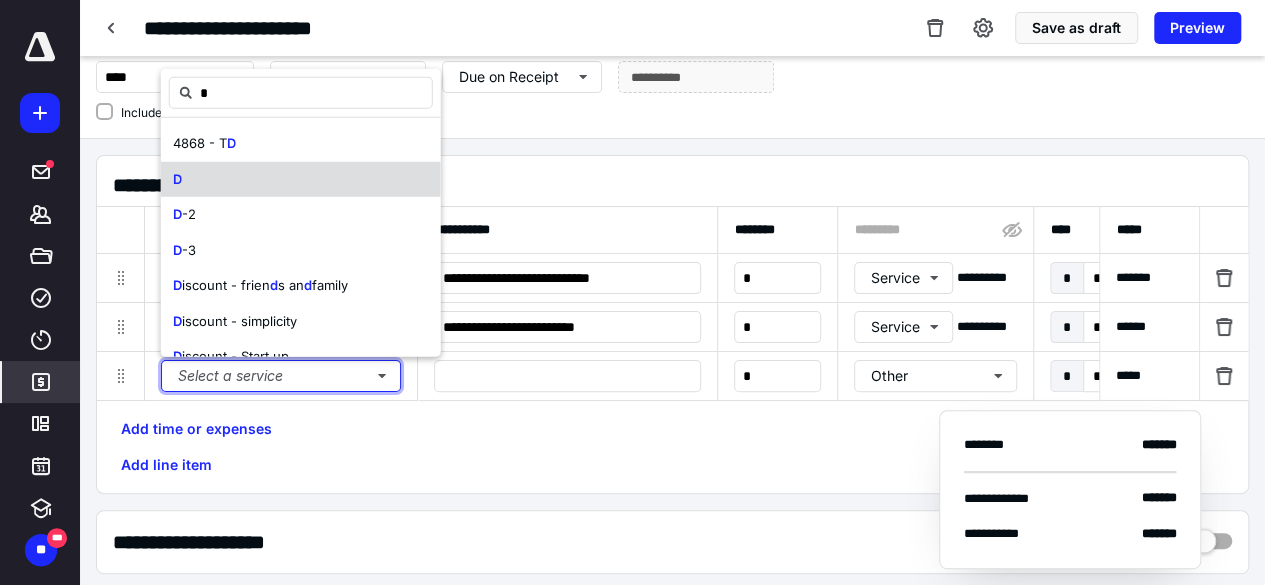 type 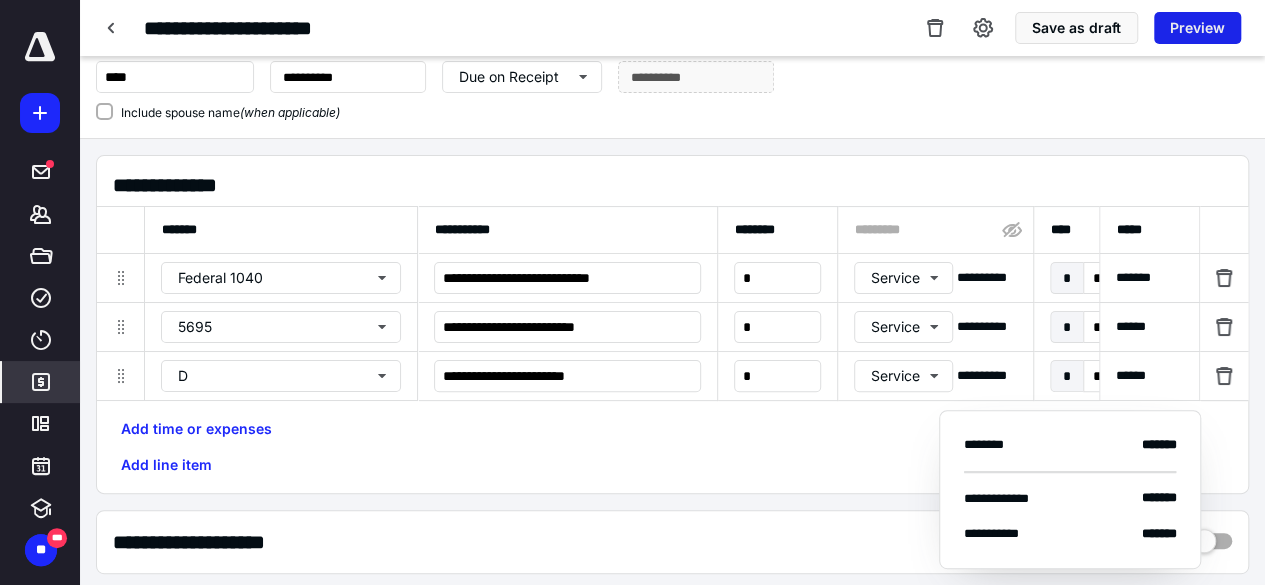 click on "Preview" at bounding box center (1197, 28) 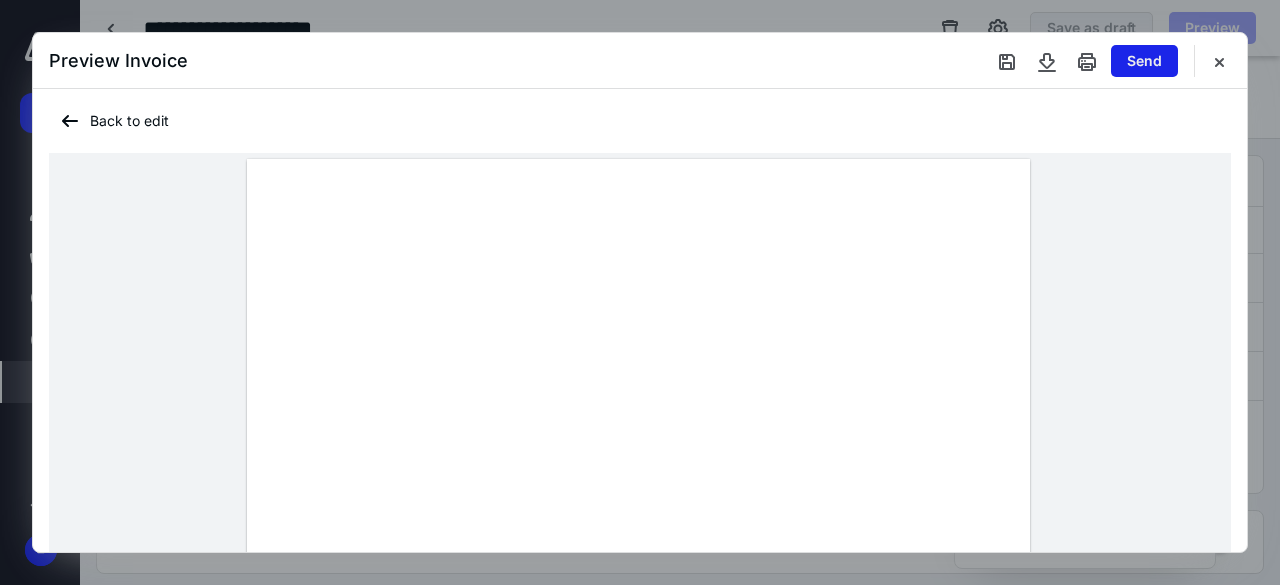click on "Send" at bounding box center [1144, 61] 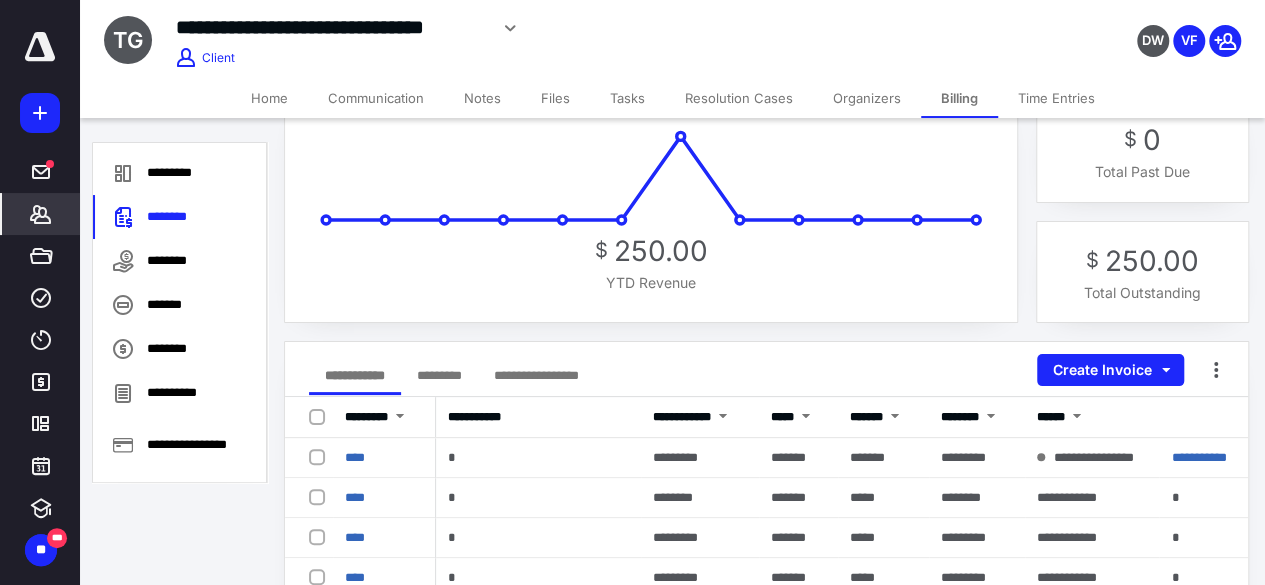 scroll, scrollTop: 0, scrollLeft: 0, axis: both 